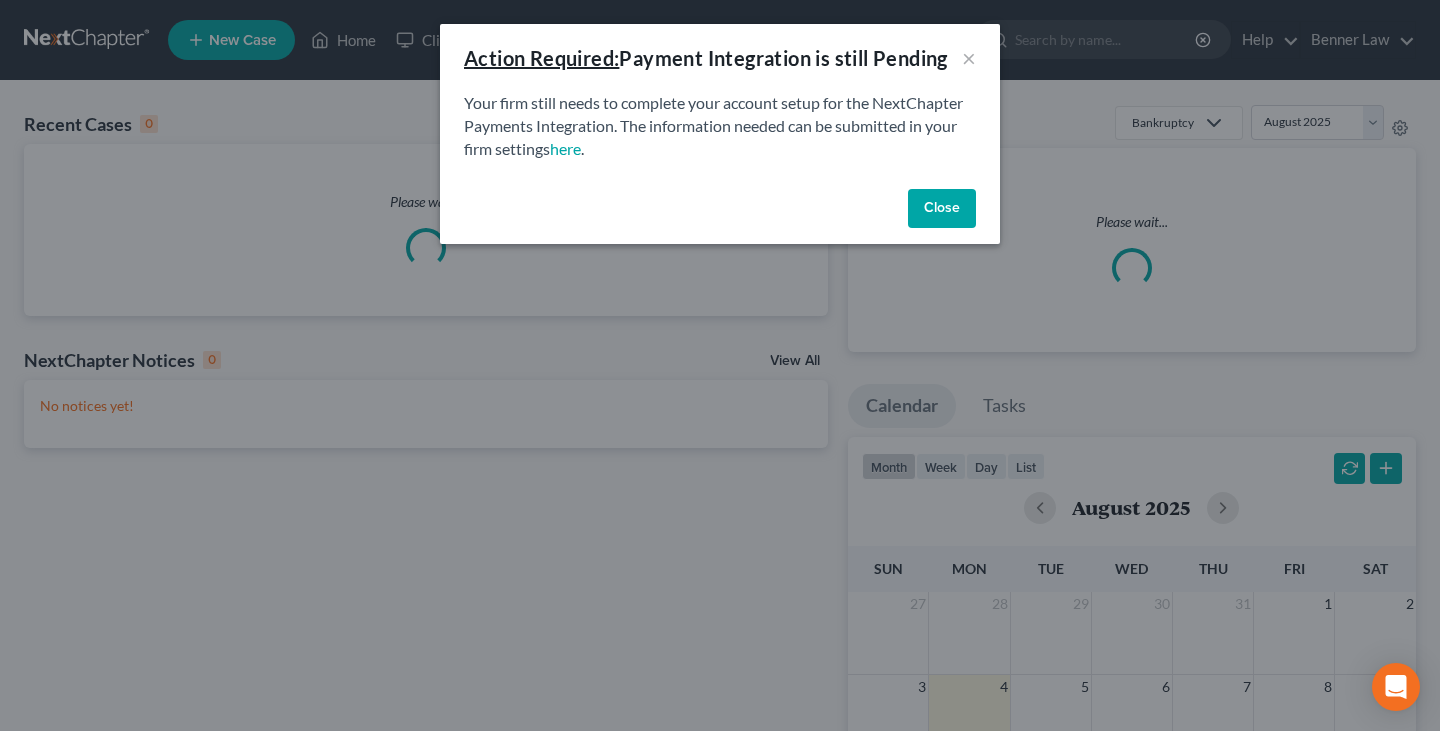 scroll, scrollTop: 0, scrollLeft: 0, axis: both 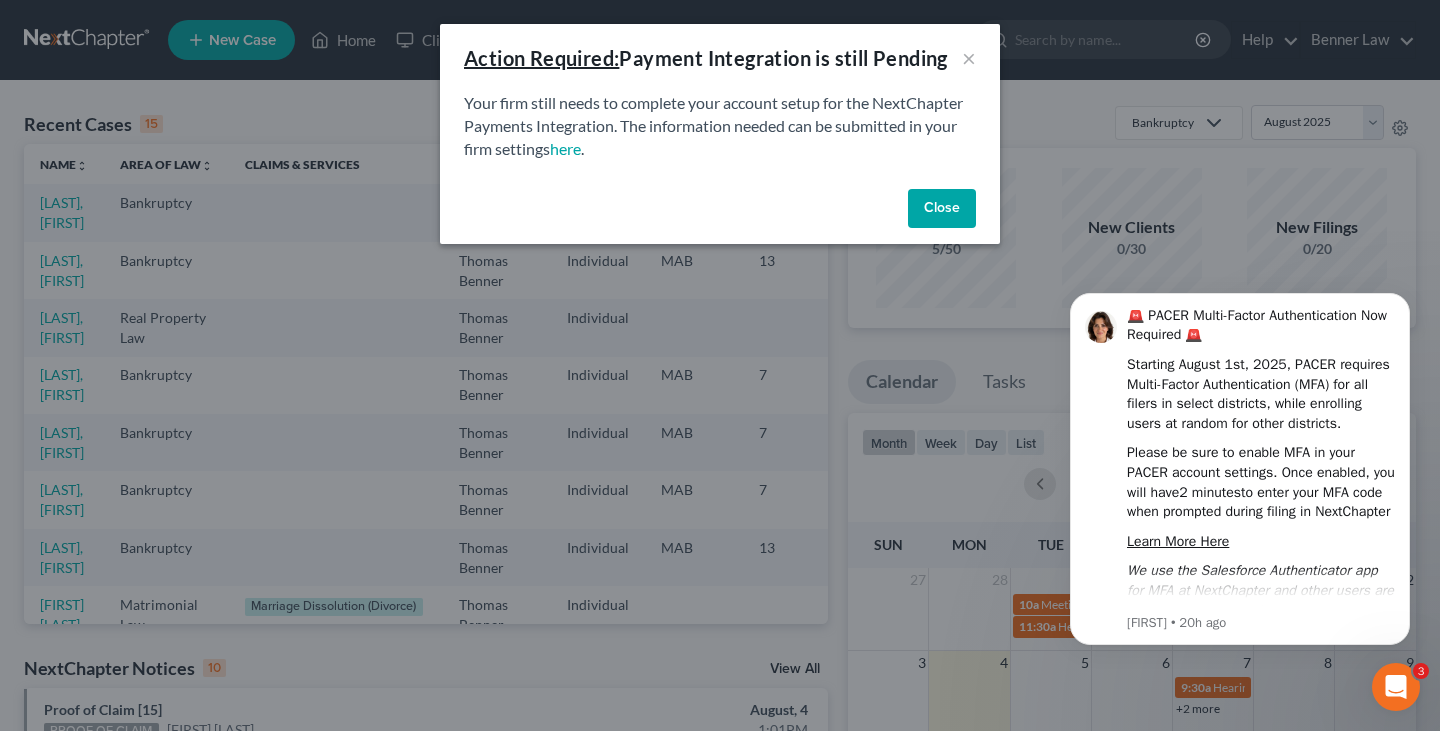 click on "Action Required:  Payment Integration is still Pending ×" at bounding box center [720, 58] 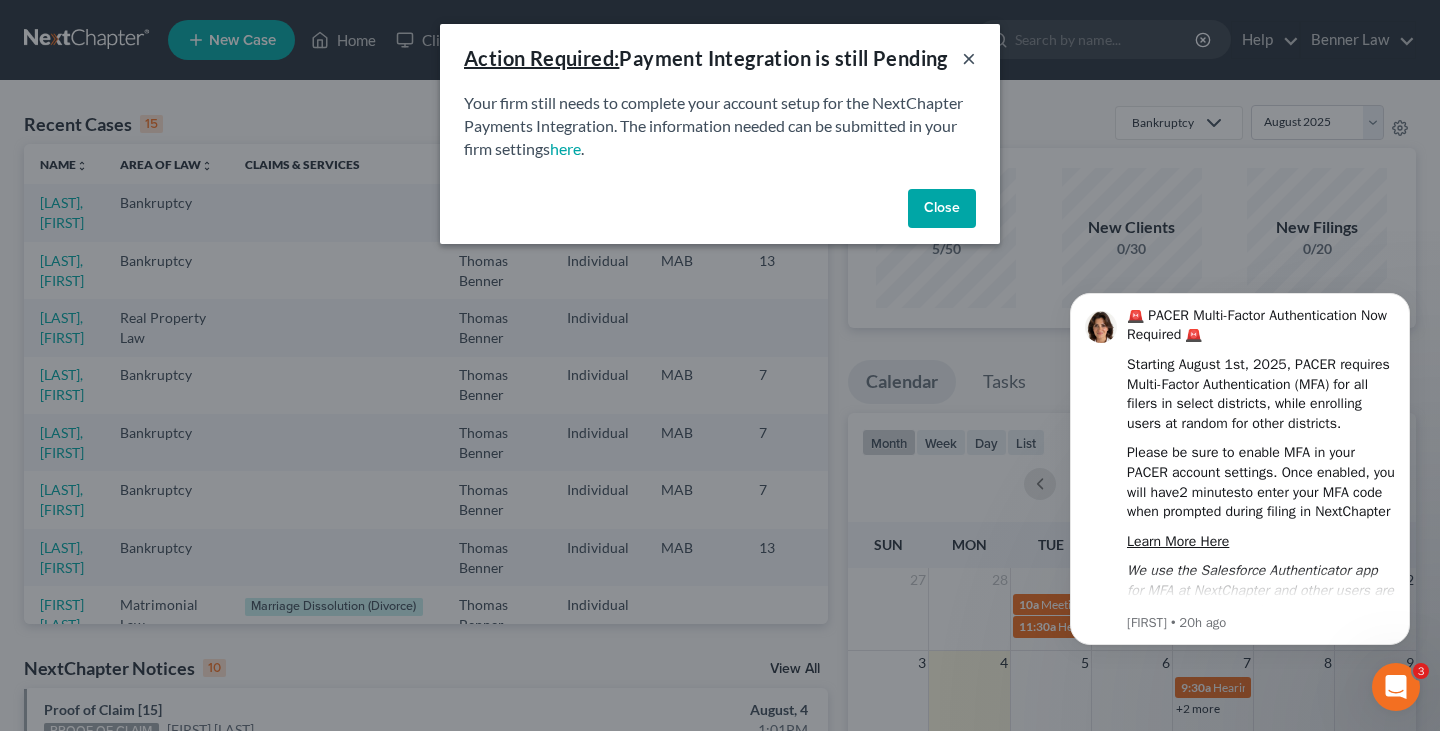 click on "×" at bounding box center (969, 58) 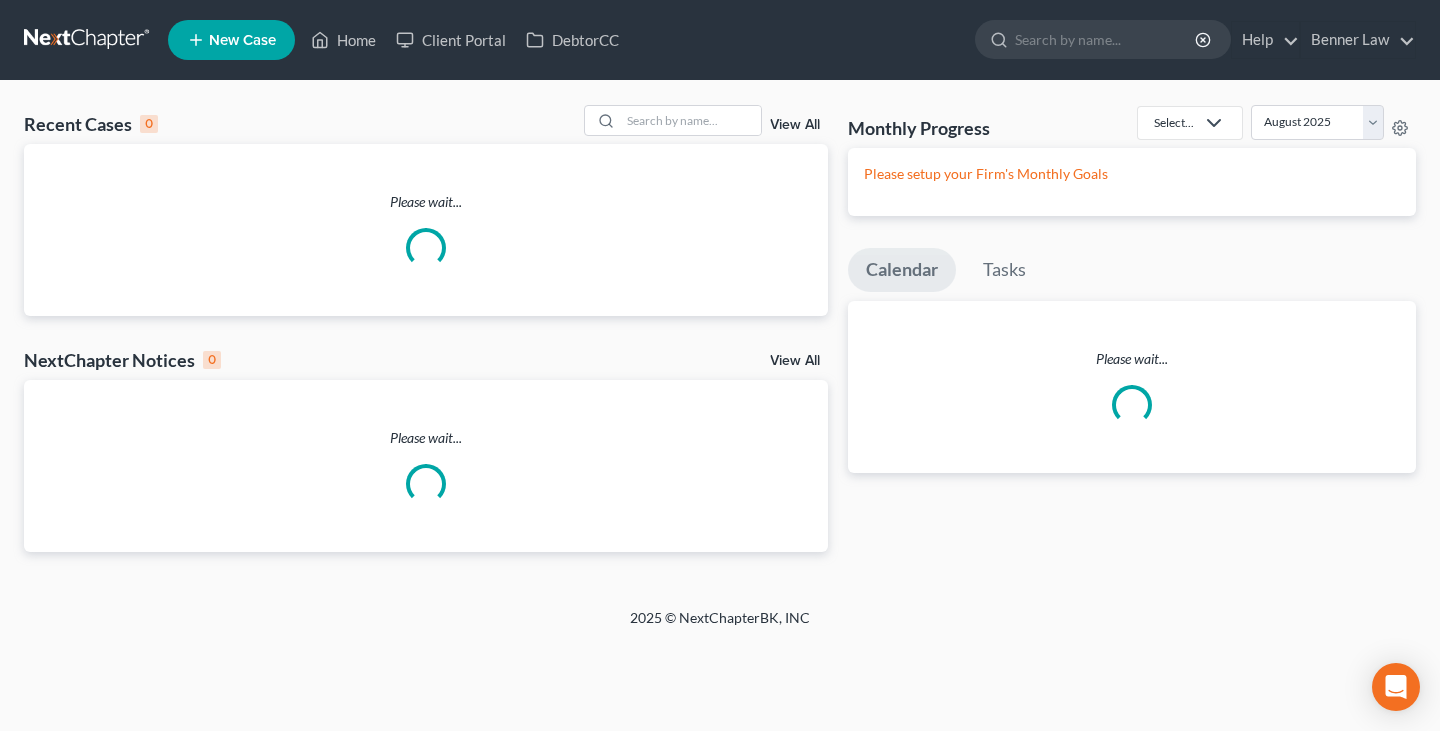scroll, scrollTop: 0, scrollLeft: 0, axis: both 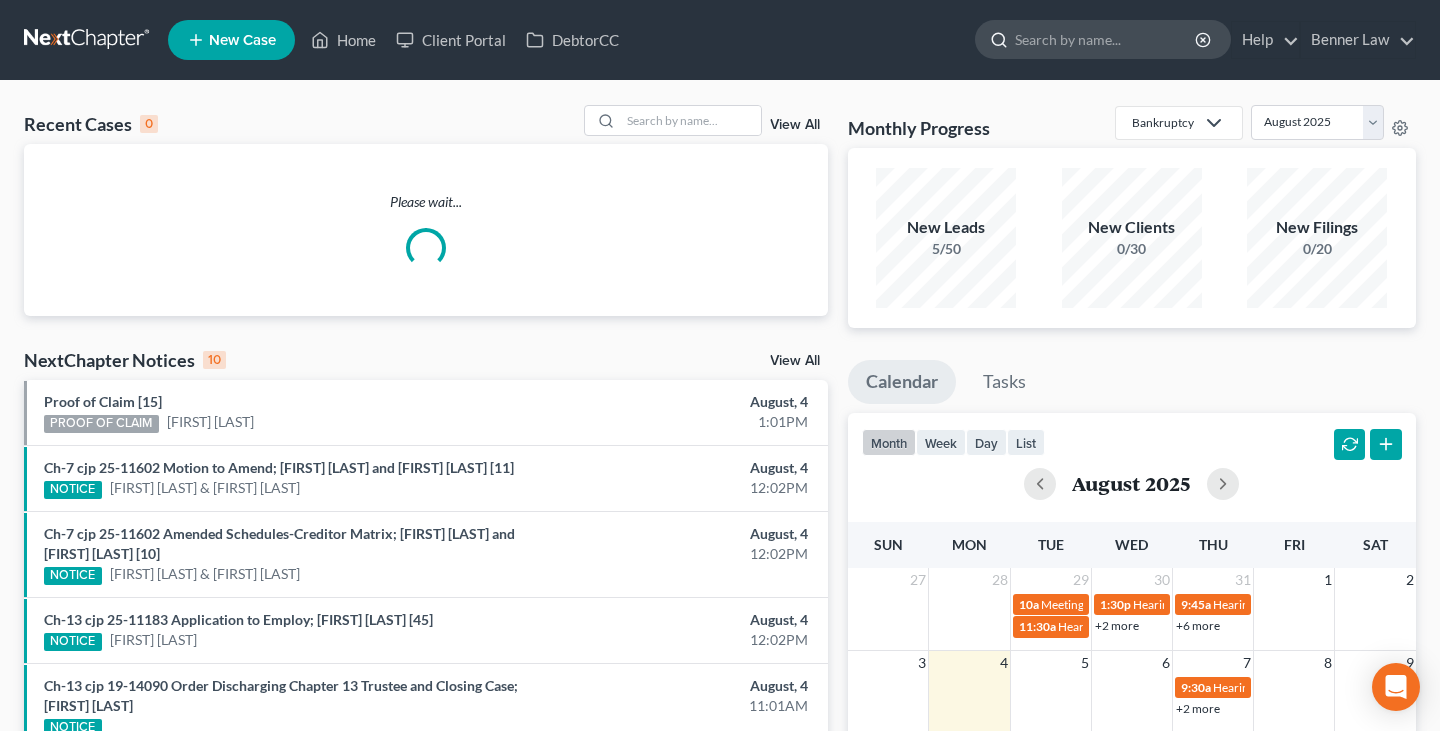 click at bounding box center (1106, 39) 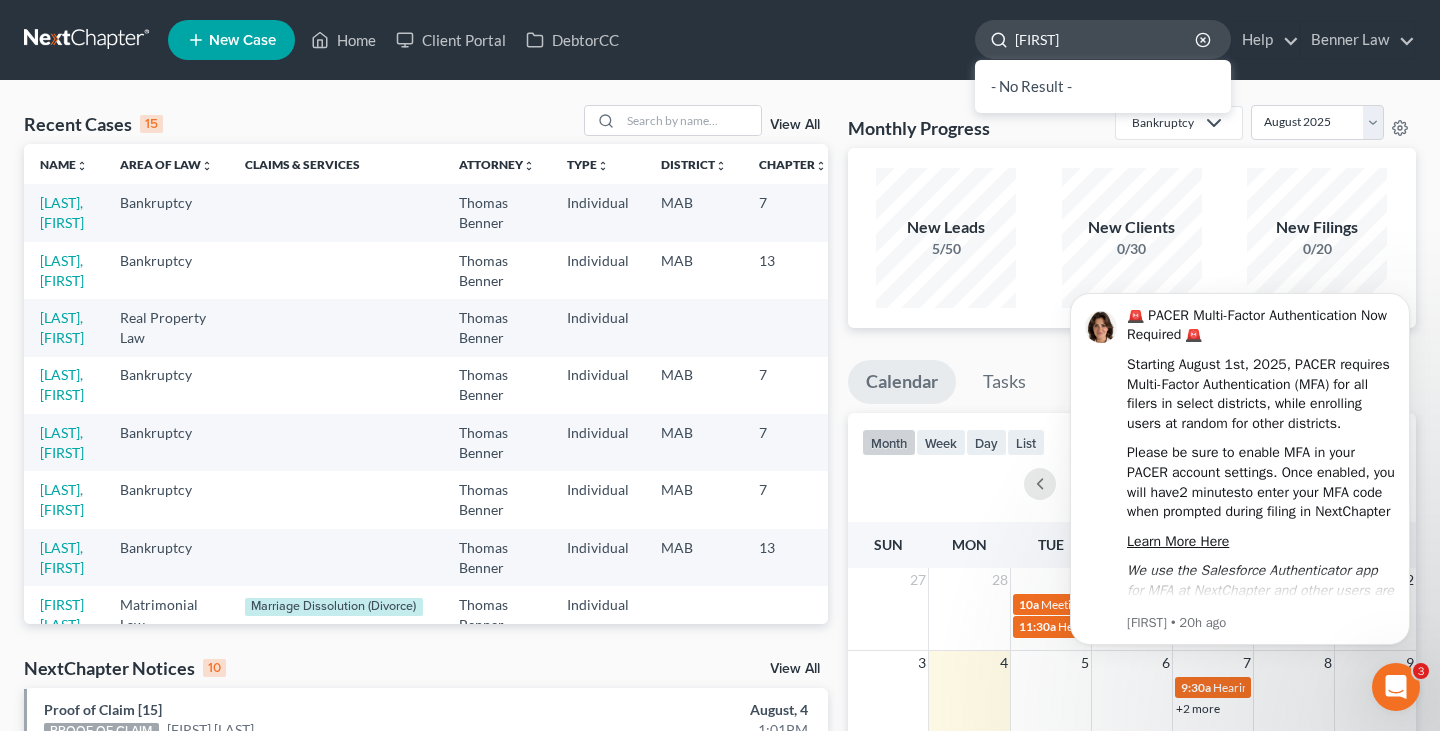 scroll, scrollTop: 0, scrollLeft: 0, axis: both 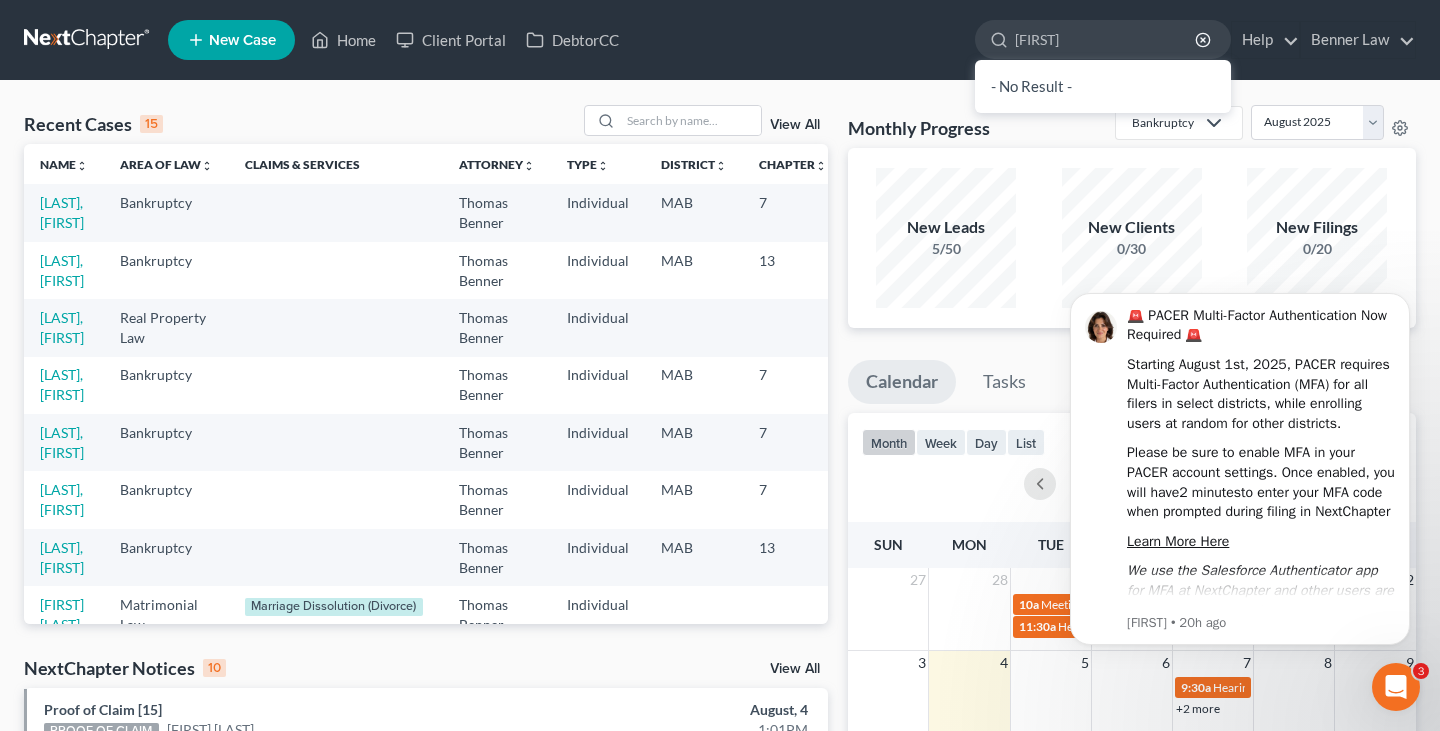 type on "obed" 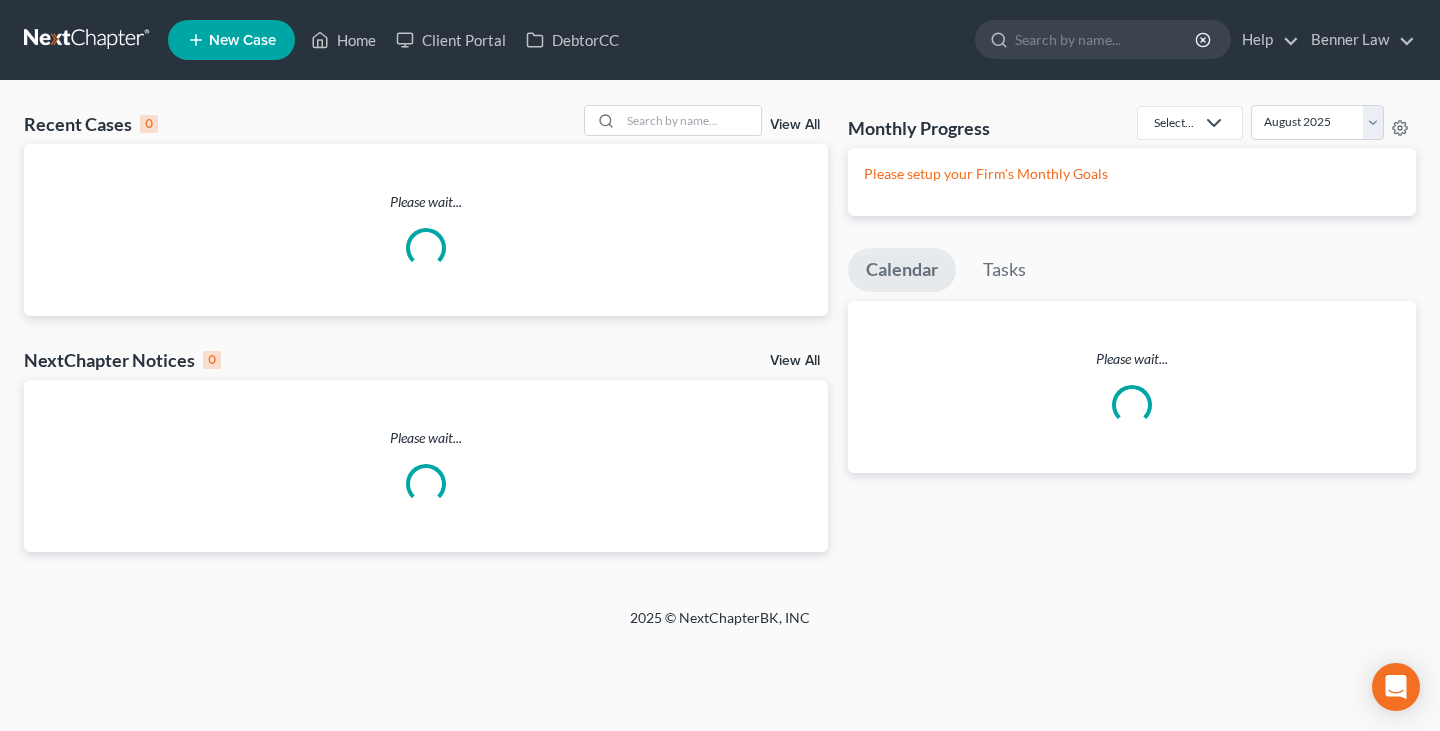 scroll, scrollTop: 0, scrollLeft: 0, axis: both 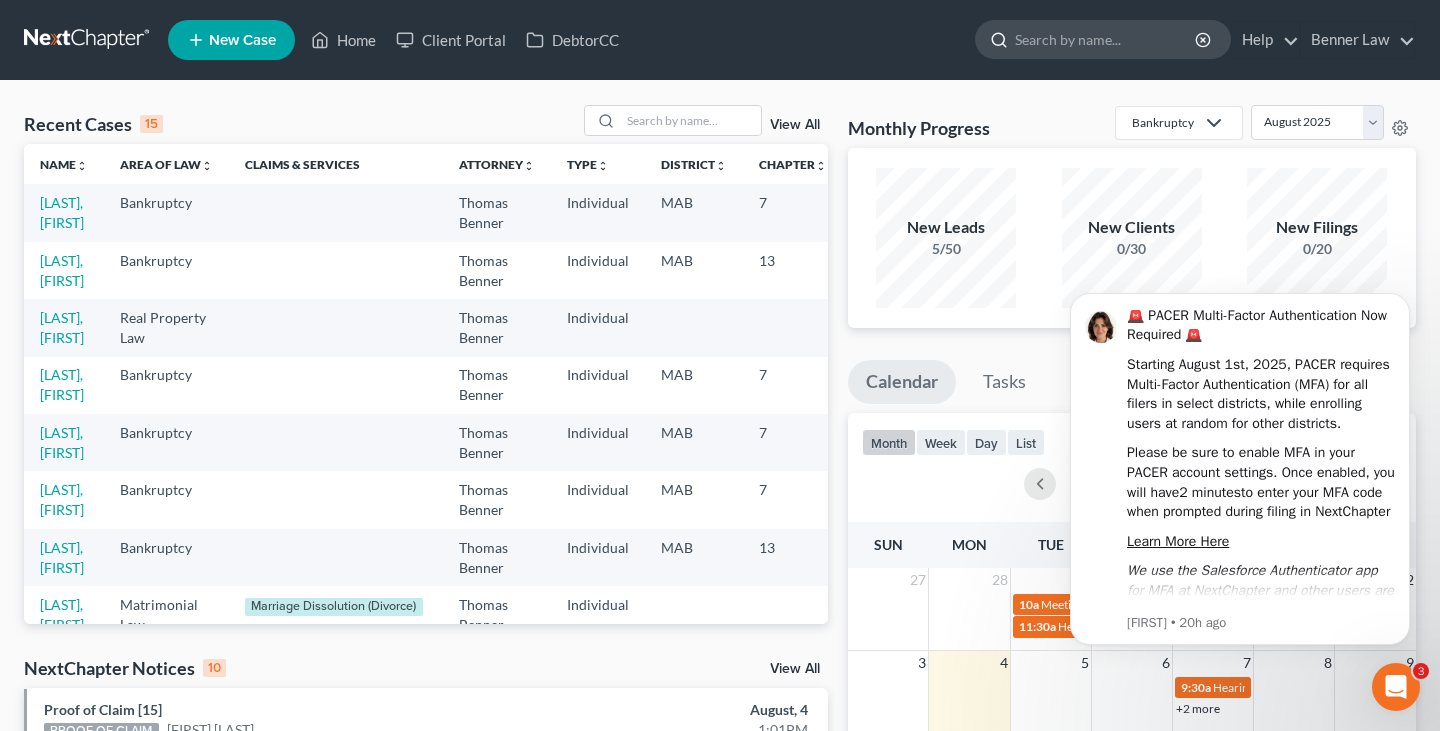 click at bounding box center (1106, 39) 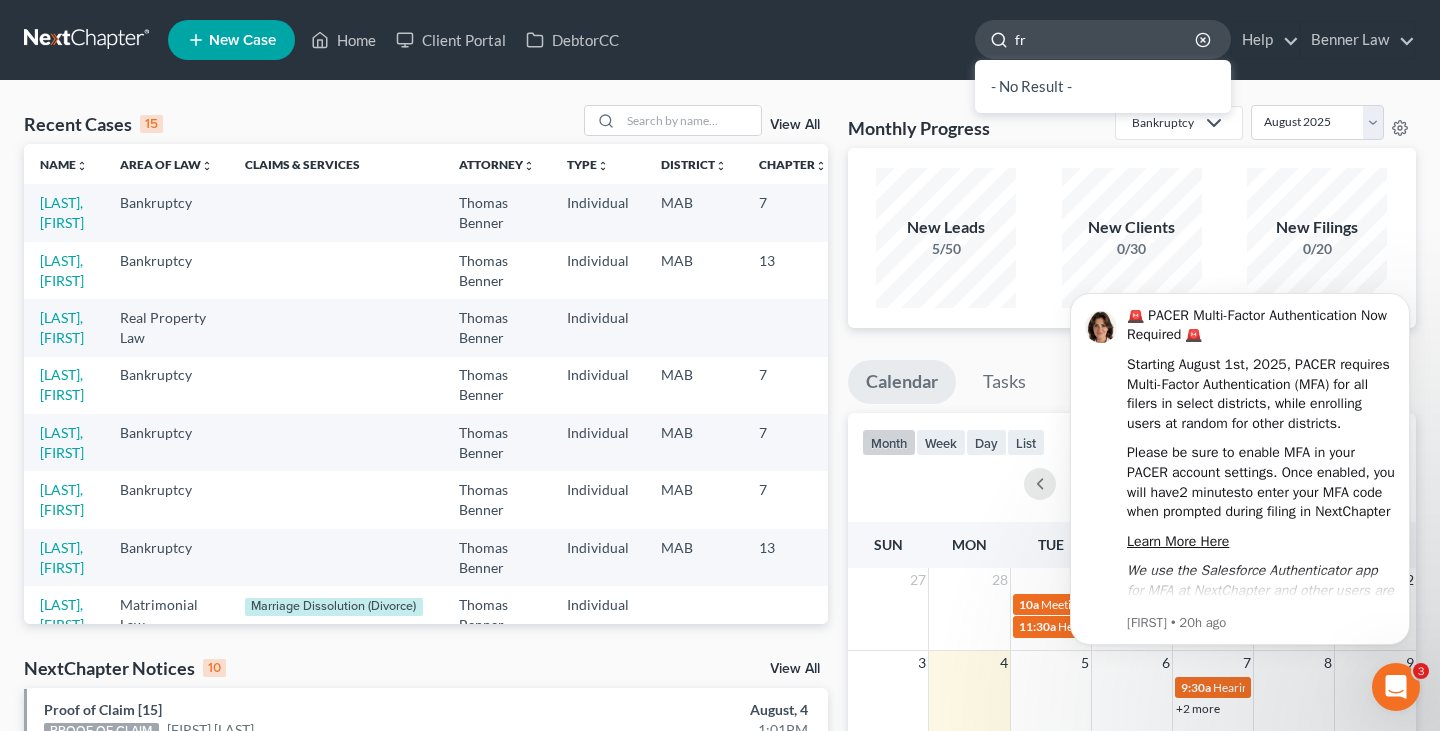 type on "f" 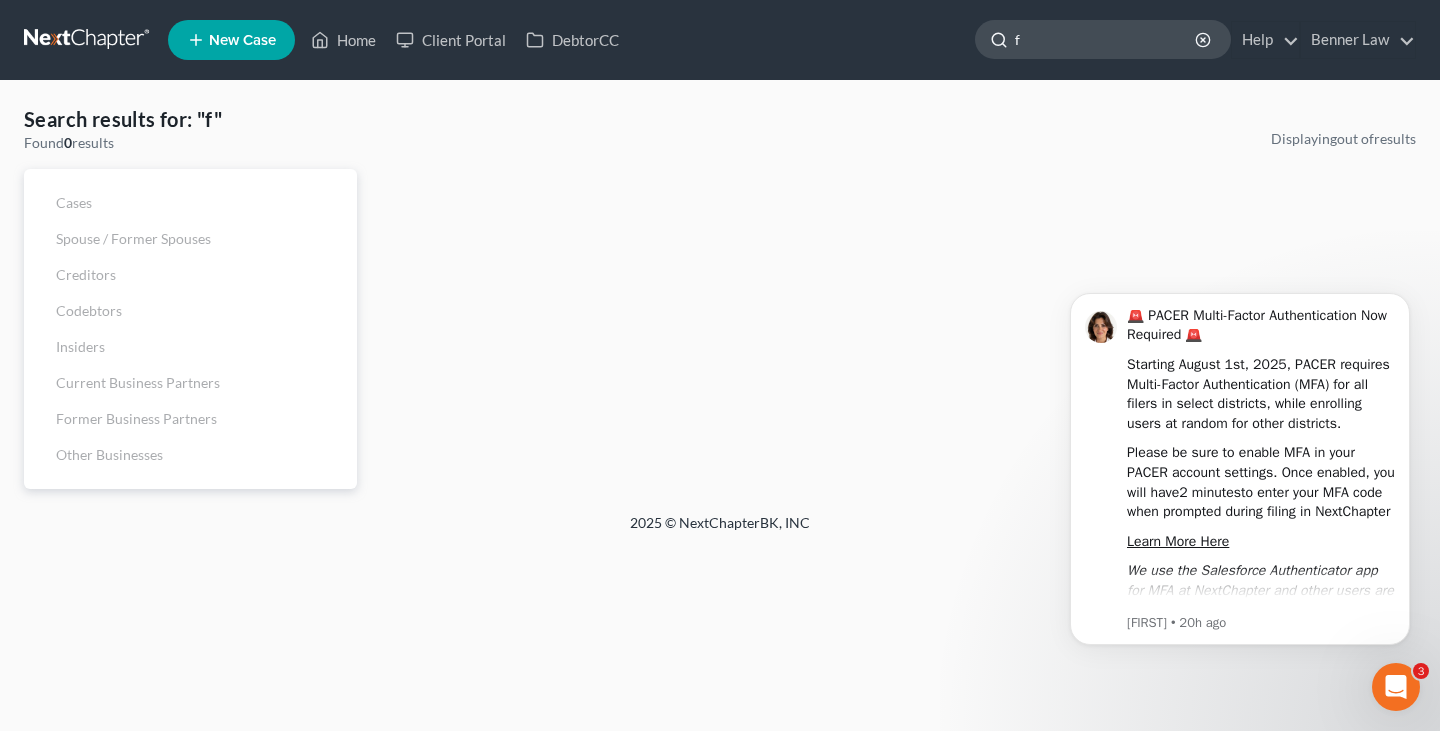 drag, startPoint x: 1073, startPoint y: 33, endPoint x: 978, endPoint y: 33, distance: 95 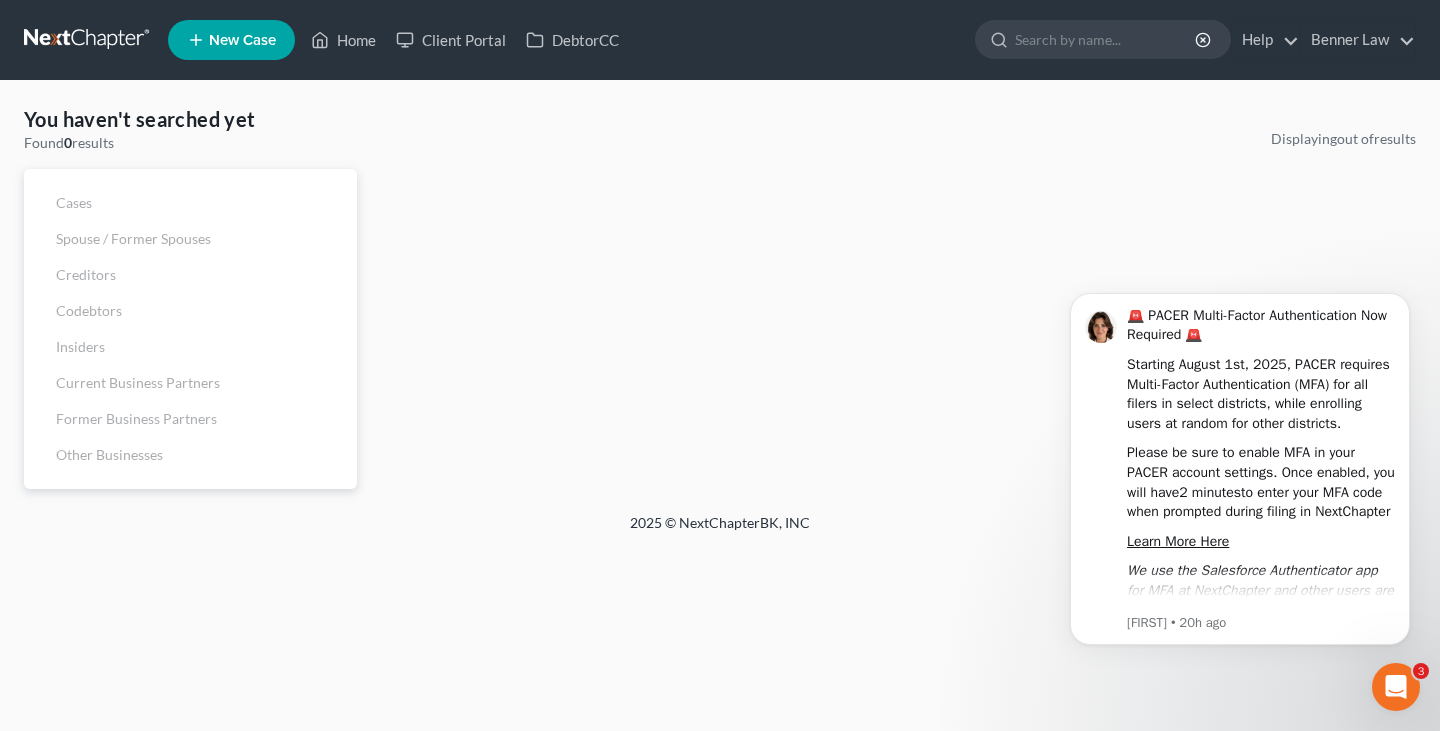 type on "s" 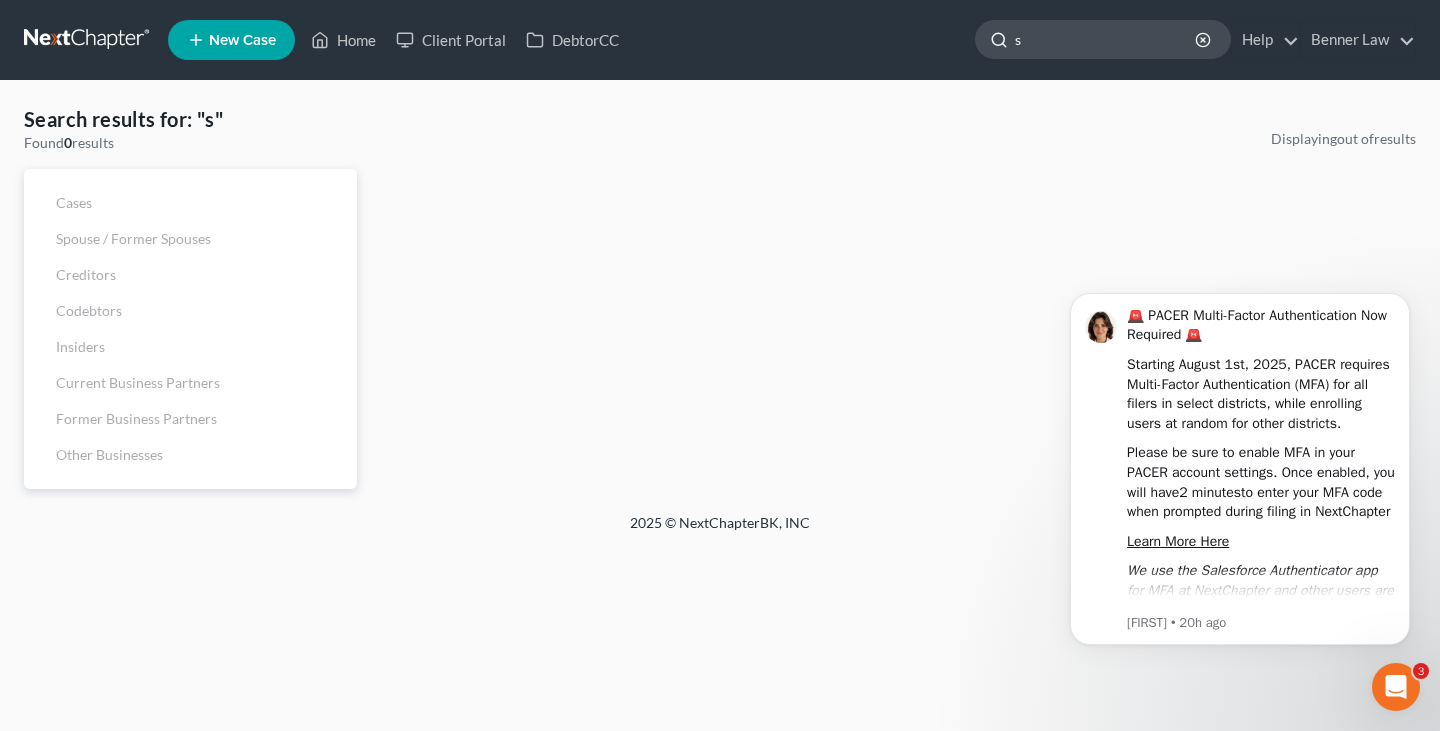 drag, startPoint x: 1046, startPoint y: 45, endPoint x: 982, endPoint y: 45, distance: 64 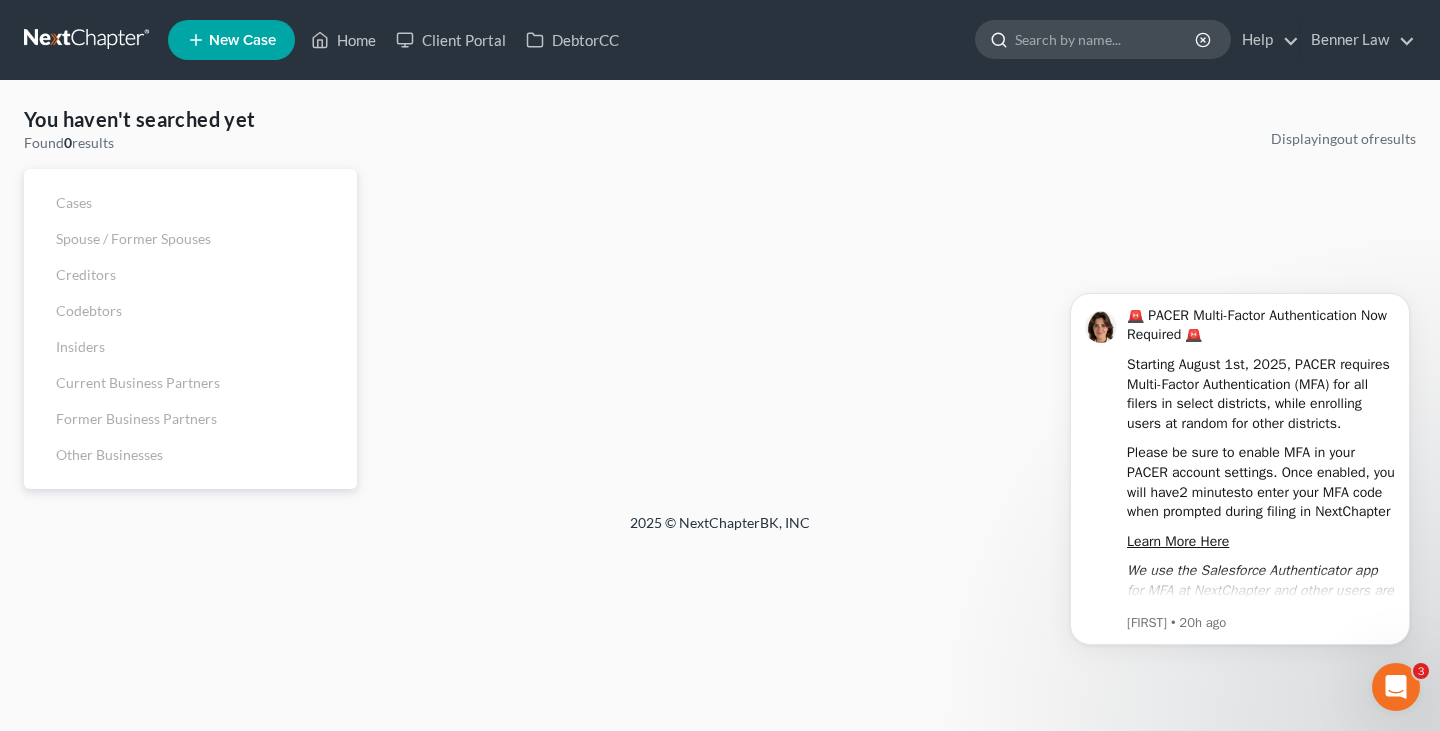paste on "Obed Francois" 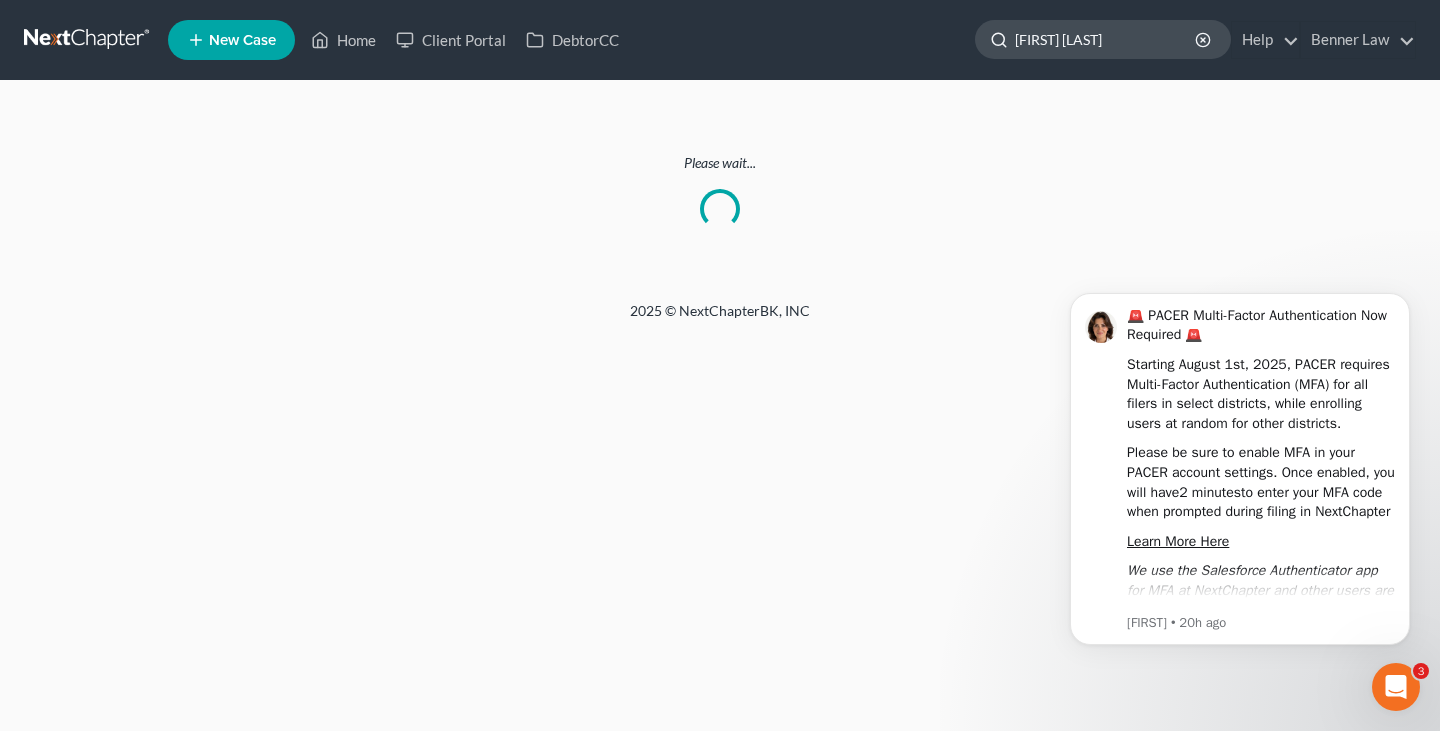 type on "Obed Francois" 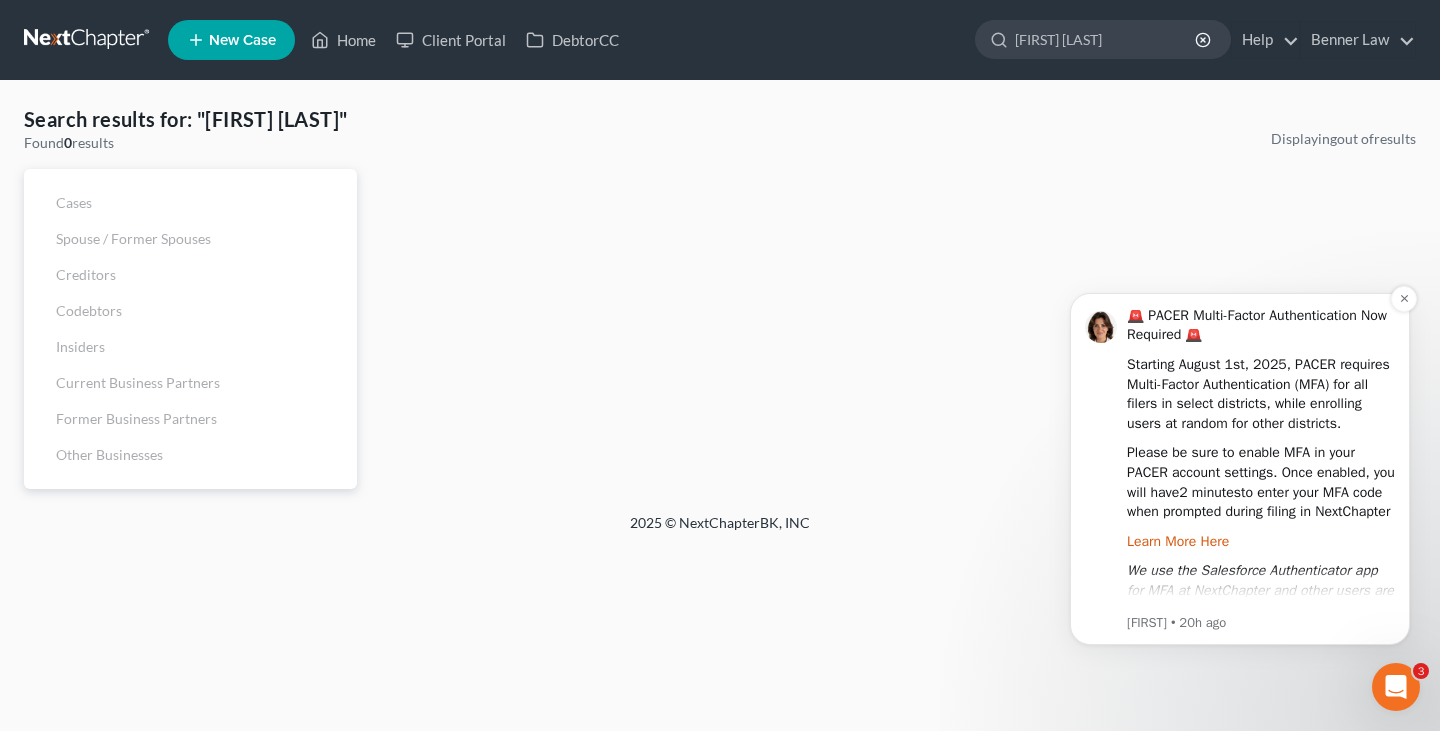 click on "Learn More Here" at bounding box center (1178, 541) 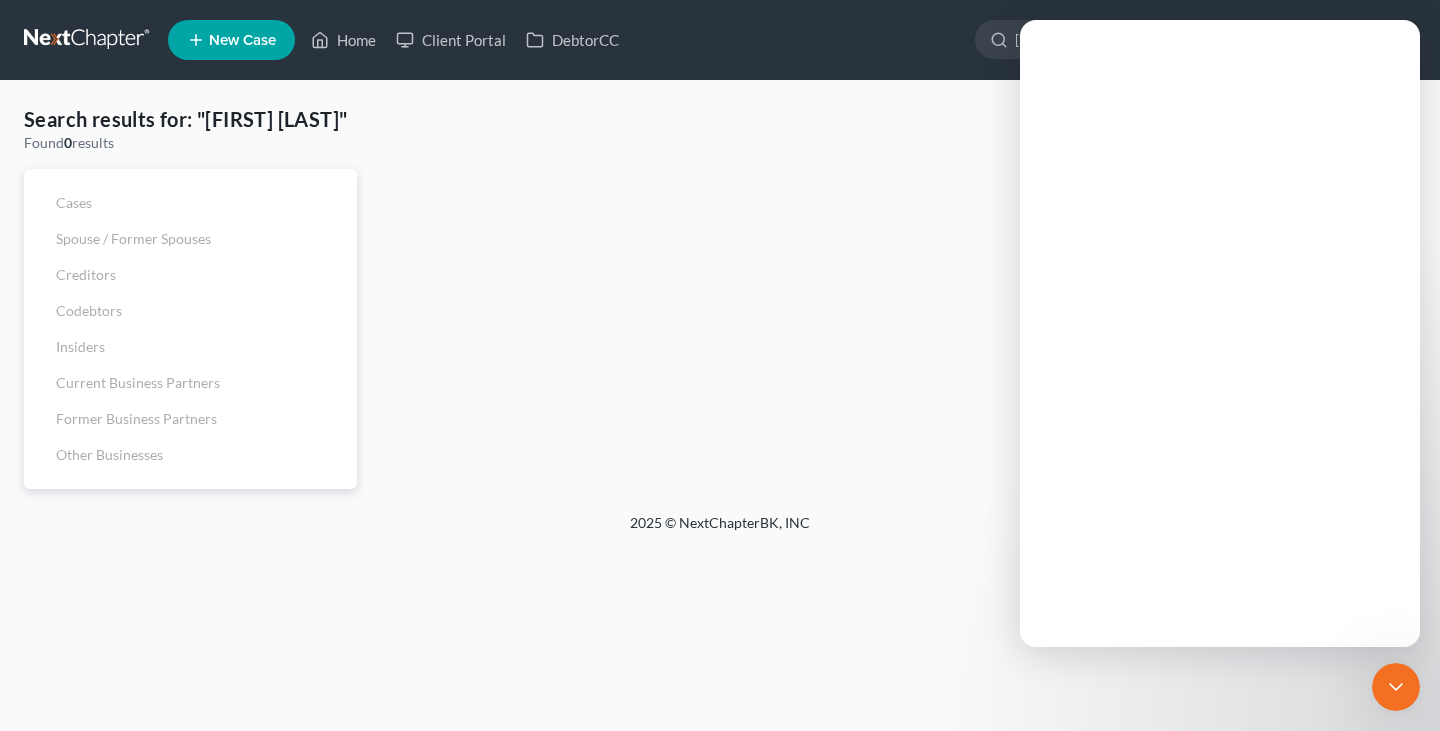 scroll, scrollTop: 0, scrollLeft: 0, axis: both 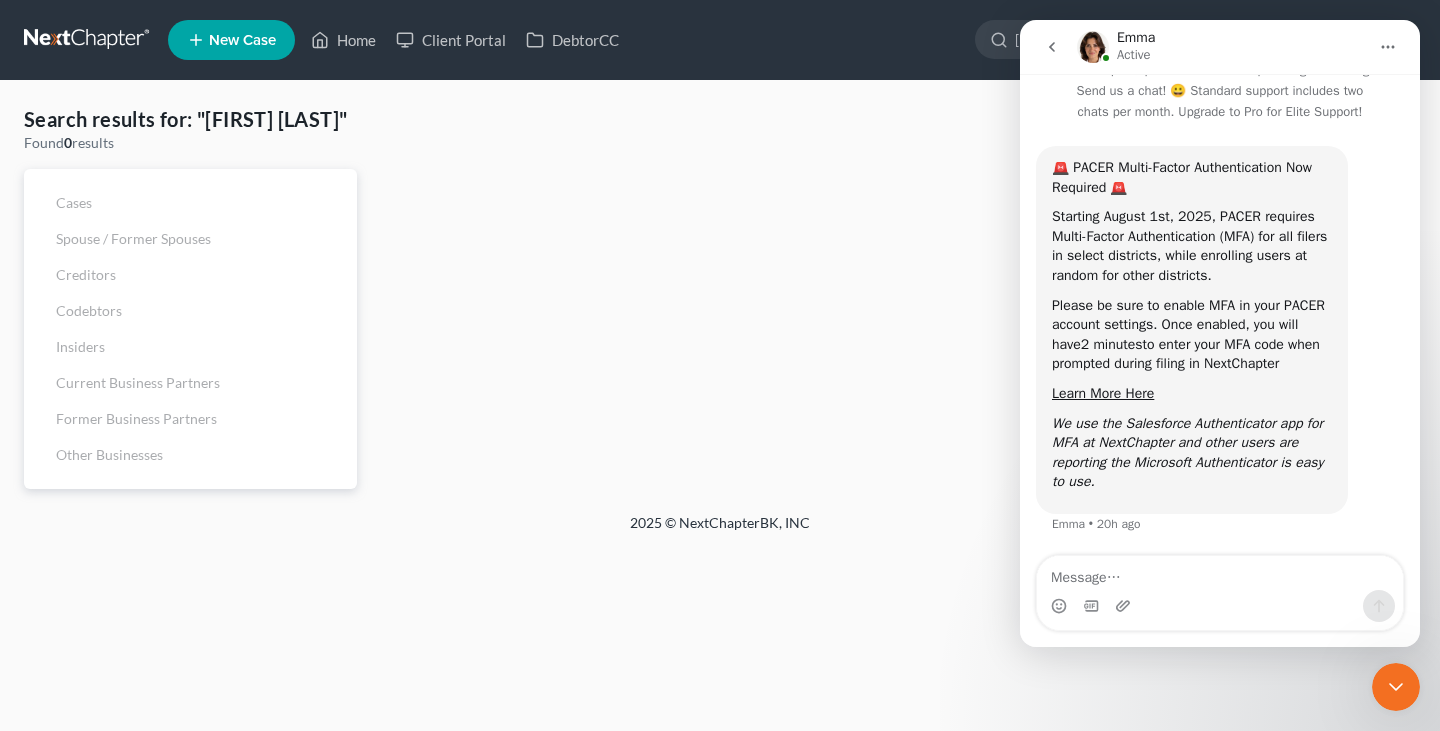 click on "Displaying   out of   results" at bounding box center [896, 309] 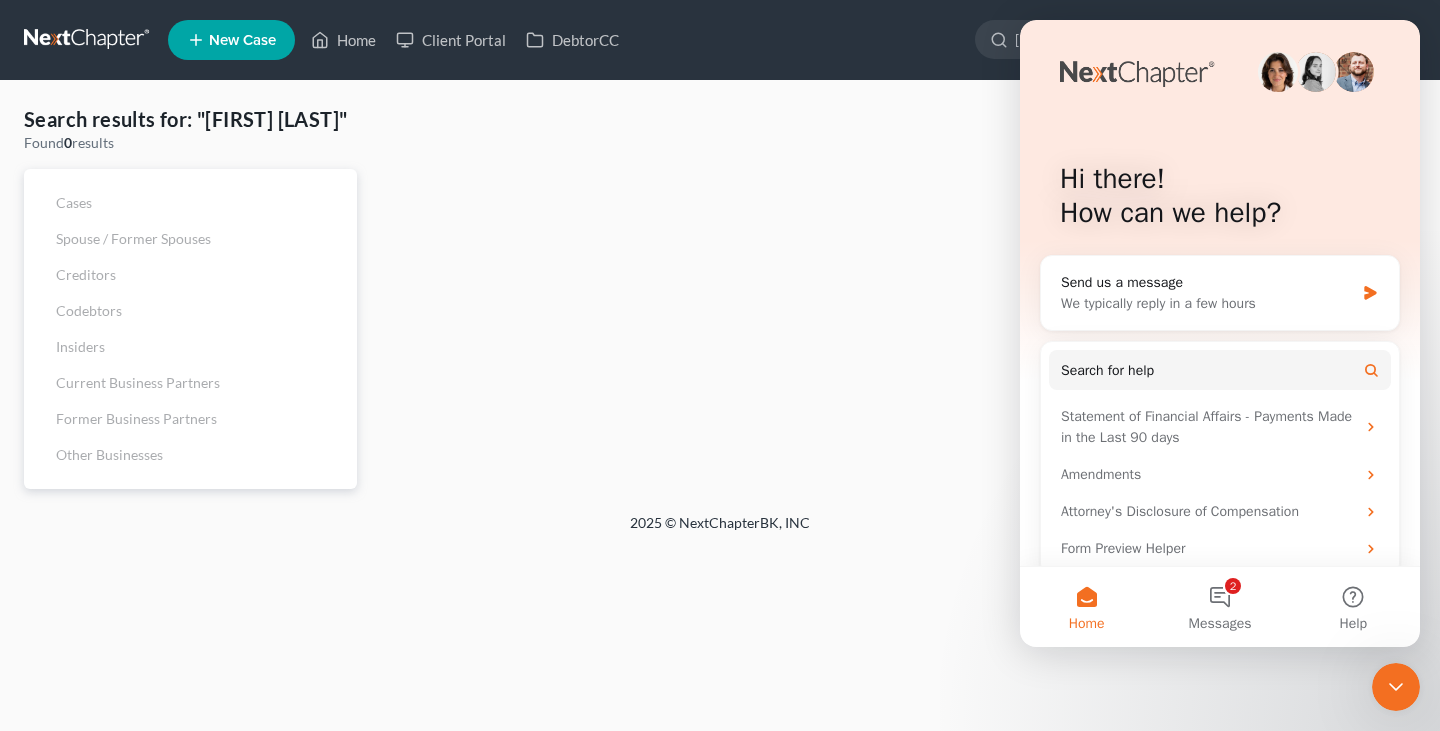 scroll, scrollTop: 0, scrollLeft: 0, axis: both 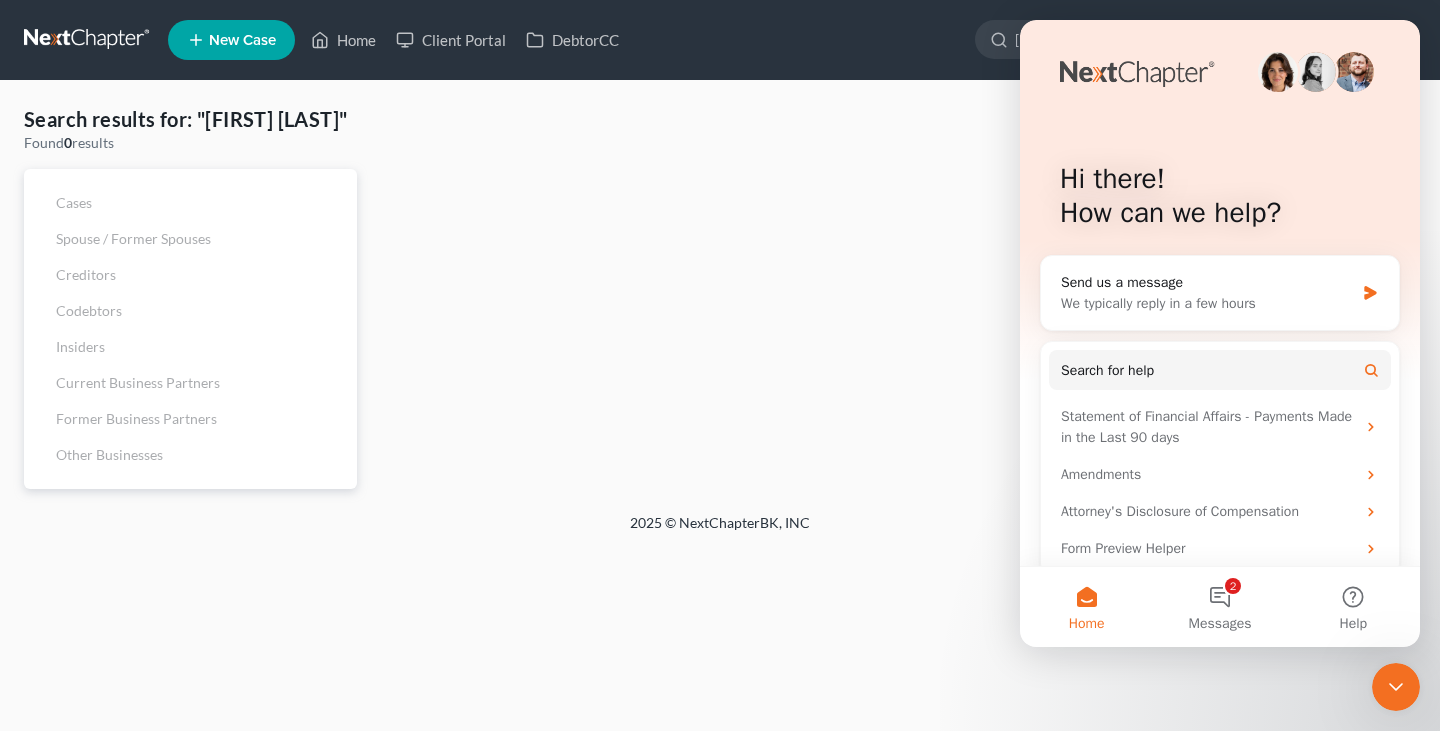 click on "Displaying   out of   results" at bounding box center [896, 139] 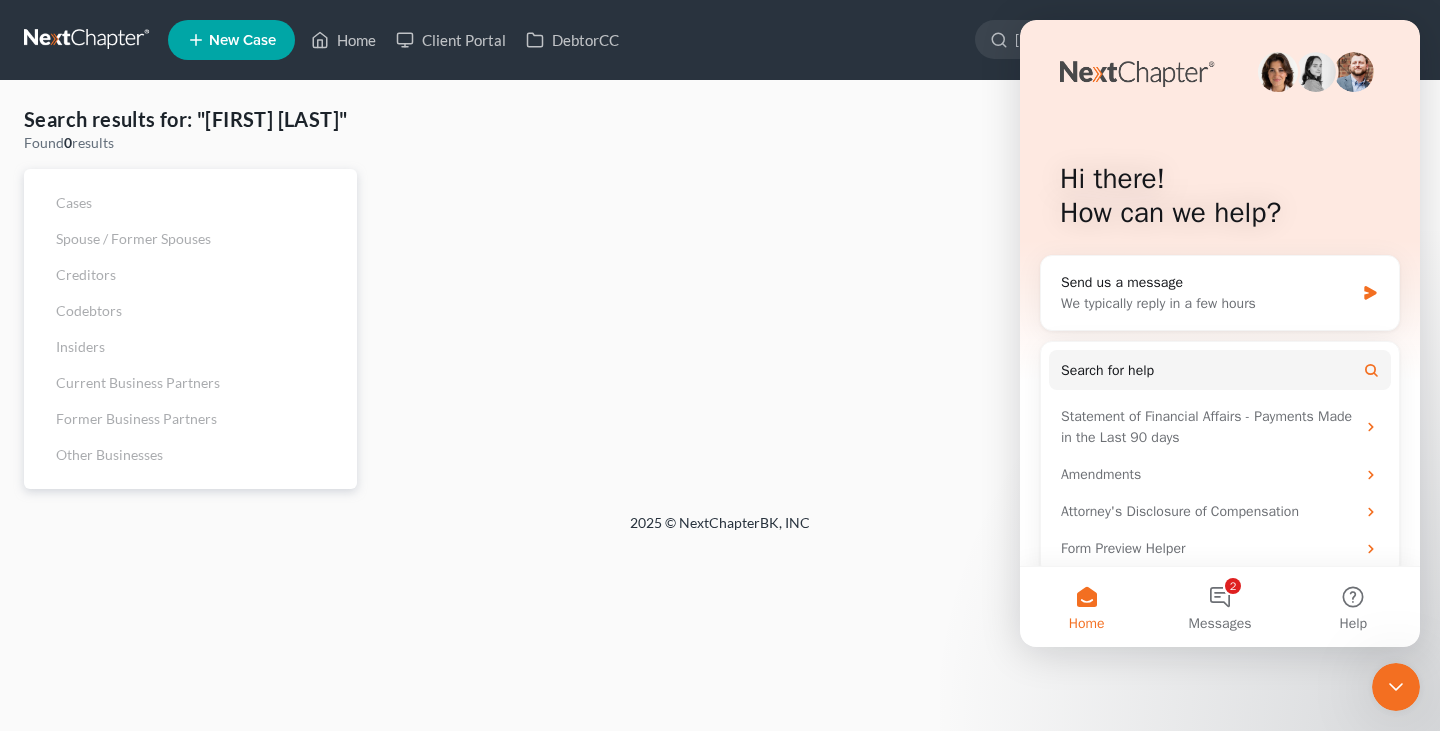 click on "New Case Home Client Portal DebtorCC         f - No Result - See all results Or Press Enter...         Obed Francois Help Help Center Webinars Training Videos What's new Benner Law Benner Law jbenner@tbennerlaw.com My Account Settings Plan + Billing Account Add-Ons Upgrade to Whoa Log out" at bounding box center [792, 40] 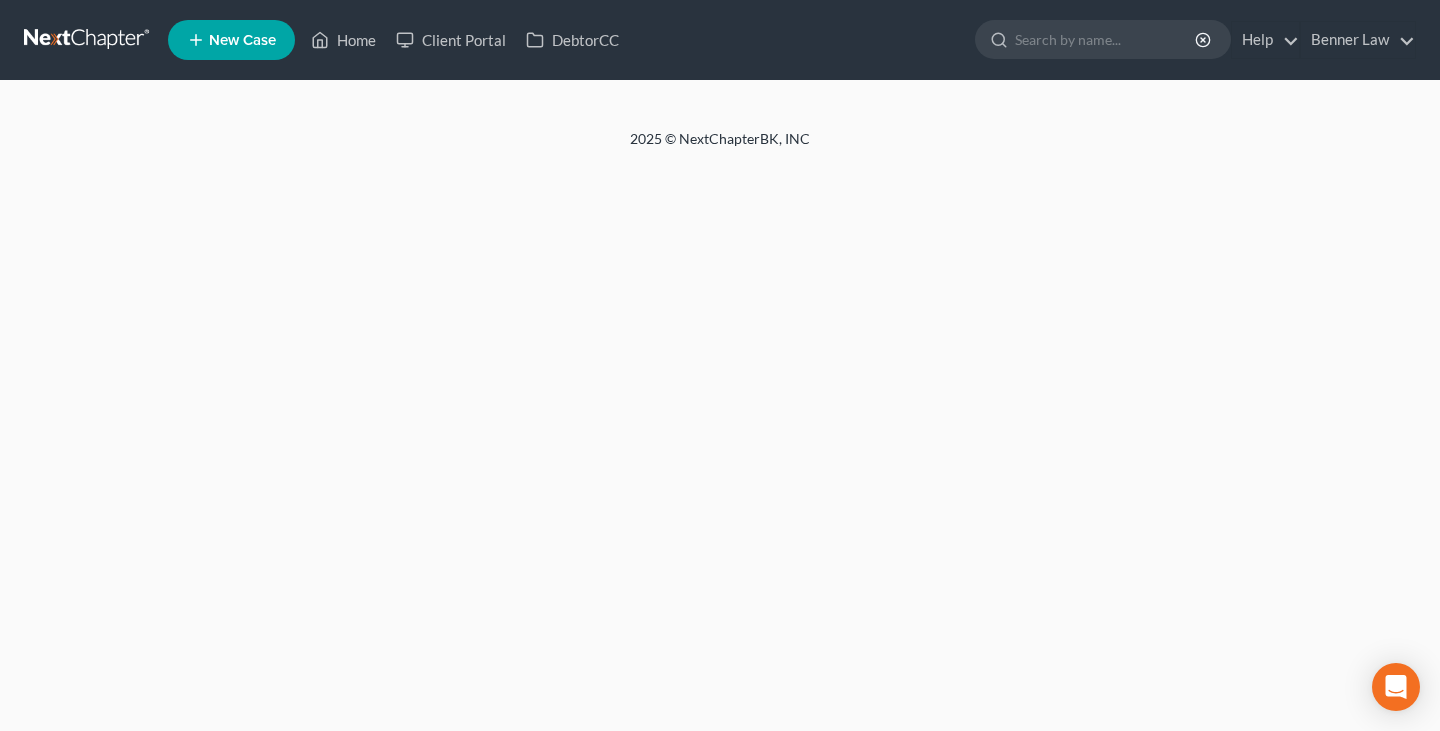 scroll, scrollTop: 0, scrollLeft: 0, axis: both 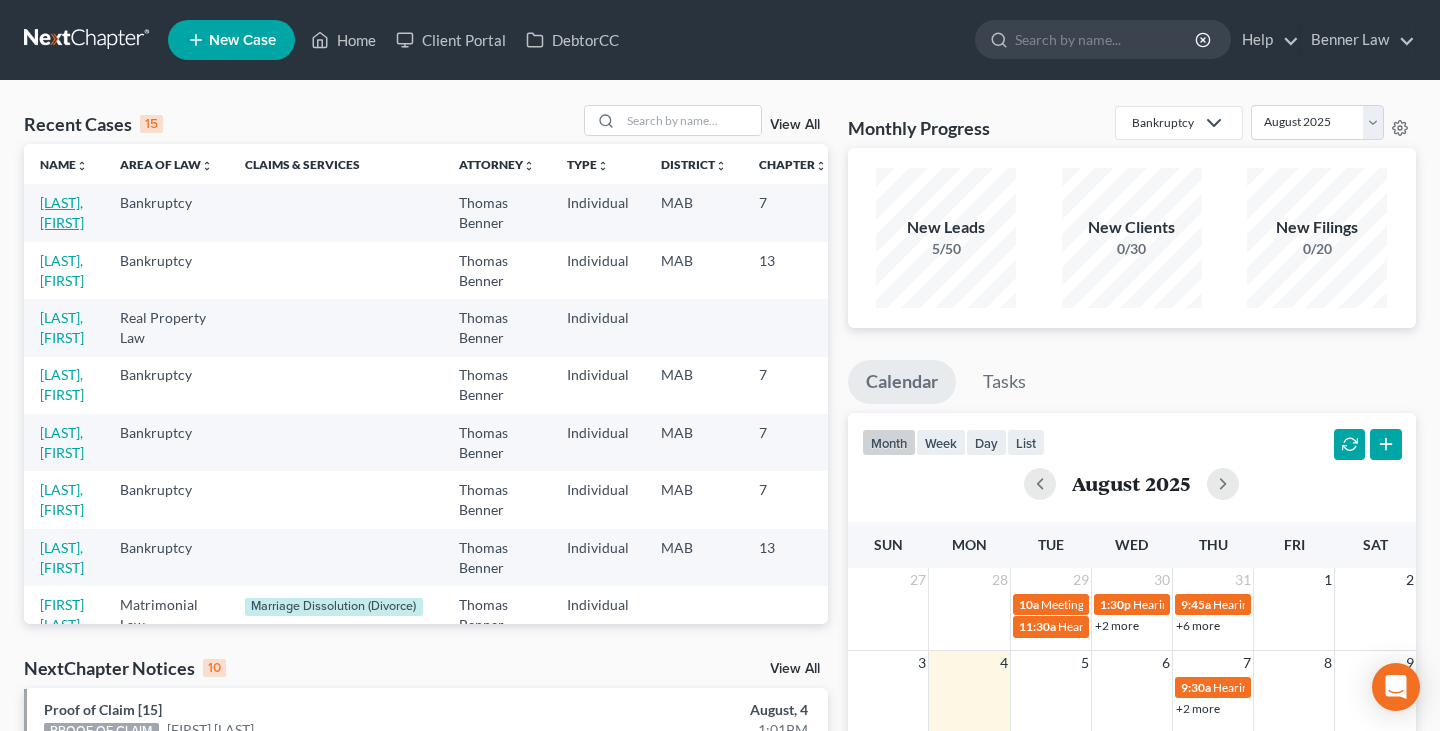 click on "[LAST], [FIRST]" at bounding box center [62, 212] 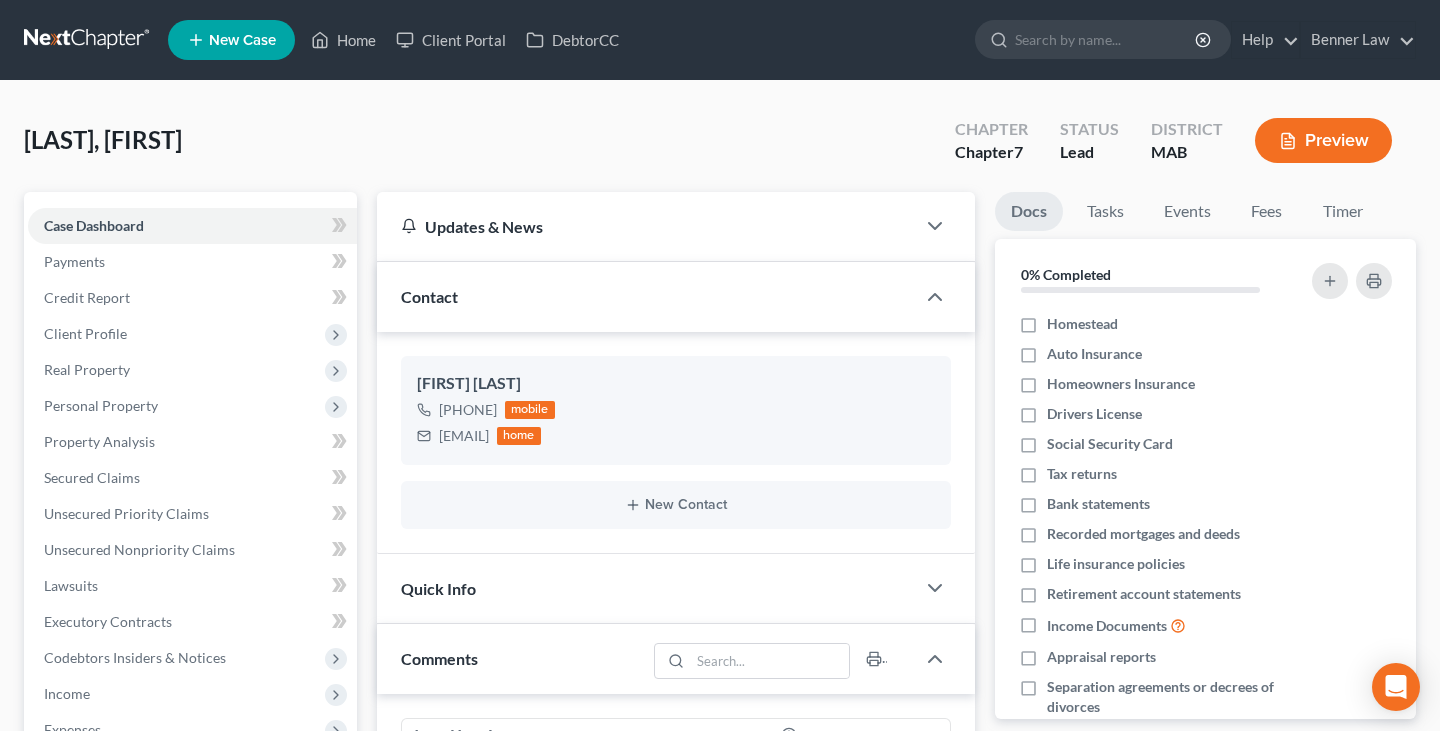 scroll, scrollTop: 44, scrollLeft: 0, axis: vertical 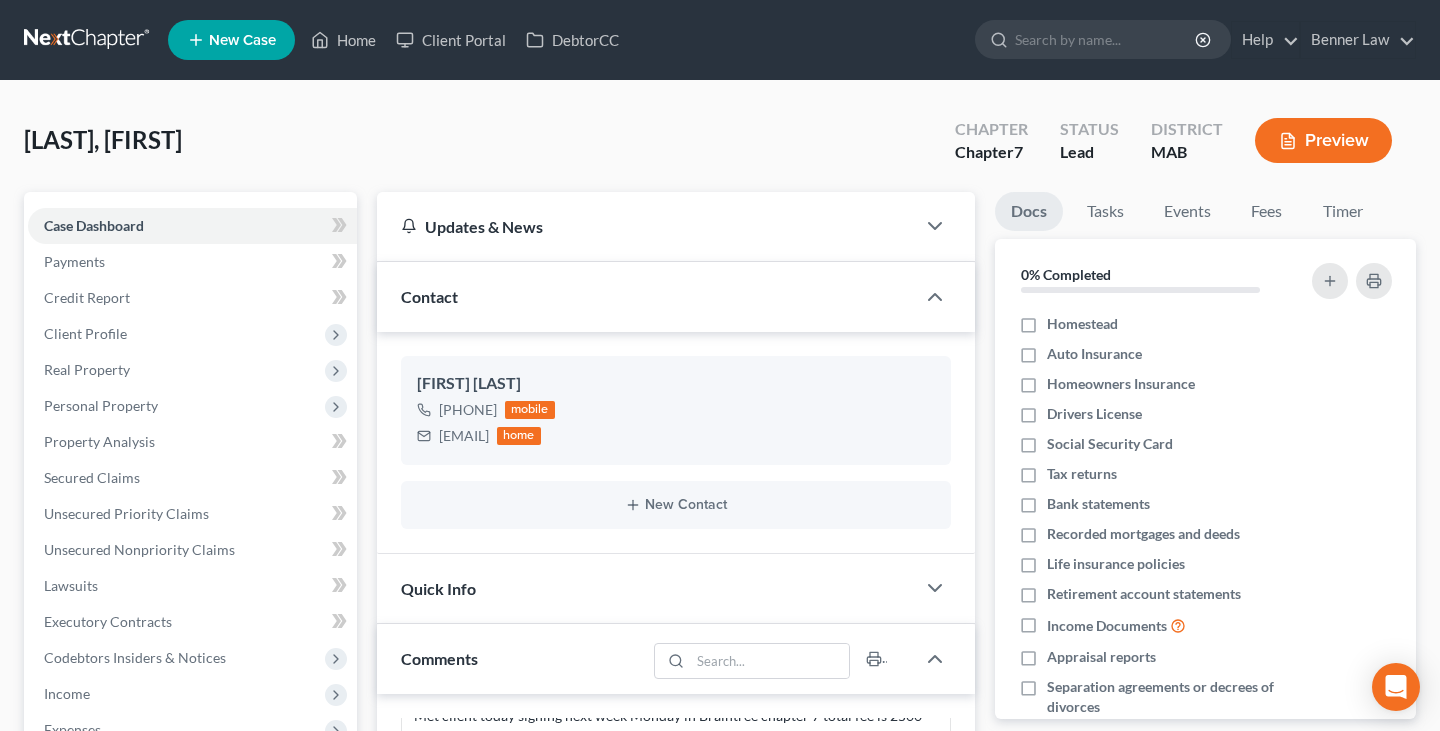 click on "New Case Home Client Portal DebtorCC - No Result - See all results Or Press Enter... Help Help Center Webinars Training Videos What's new Benner Law Benner Law [EMAIL] My Account Settings Plan + Billing Account Add-Ons Upgrade to Whoa Log out" at bounding box center (792, 40) 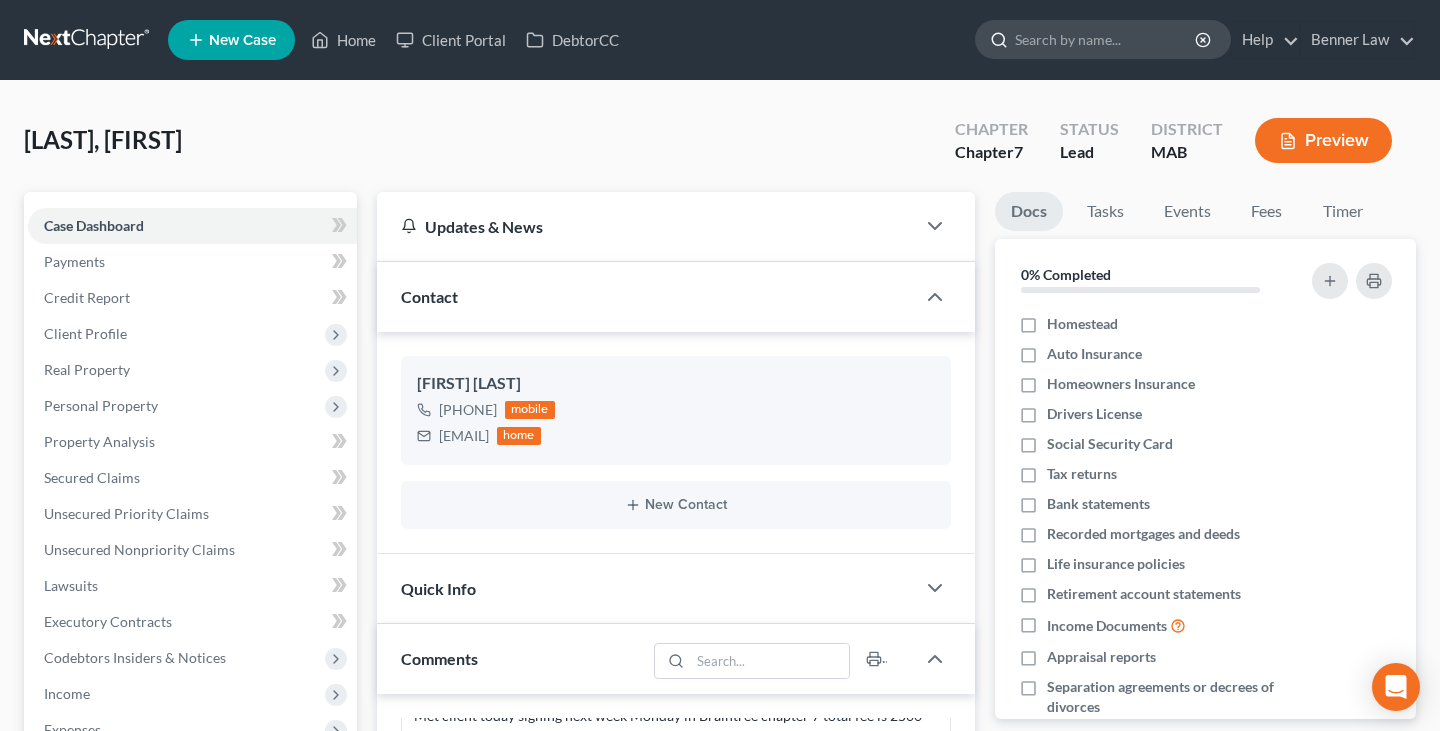 click at bounding box center [1106, 39] 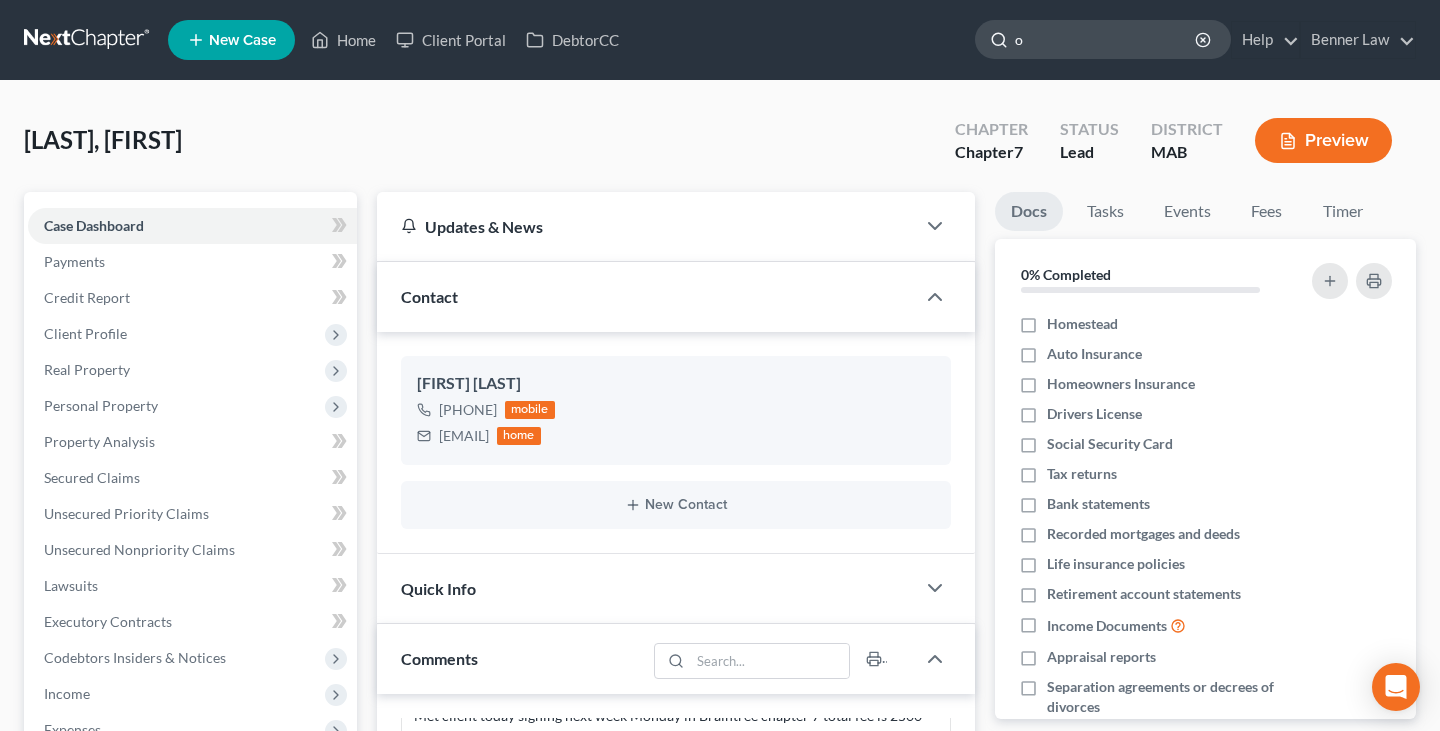 type on "ob" 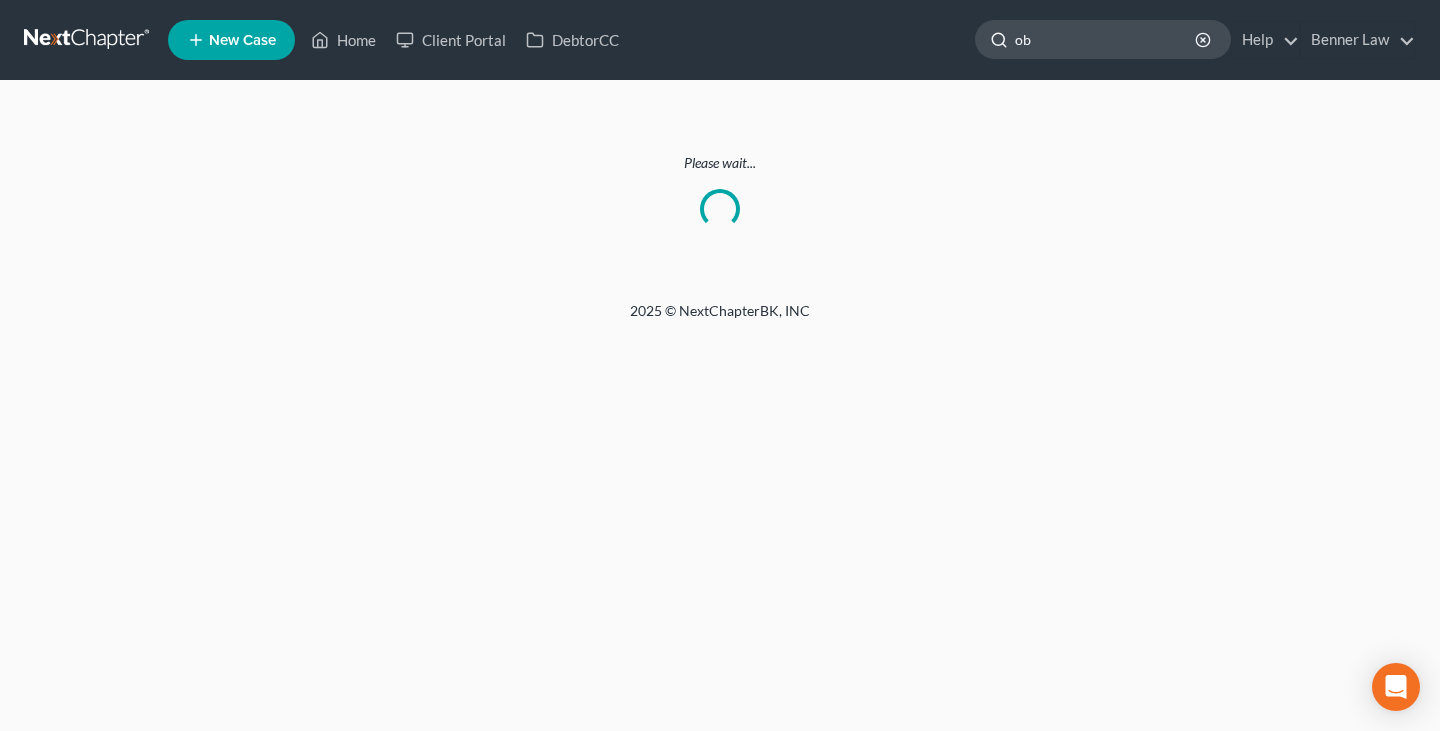 click on "ob" 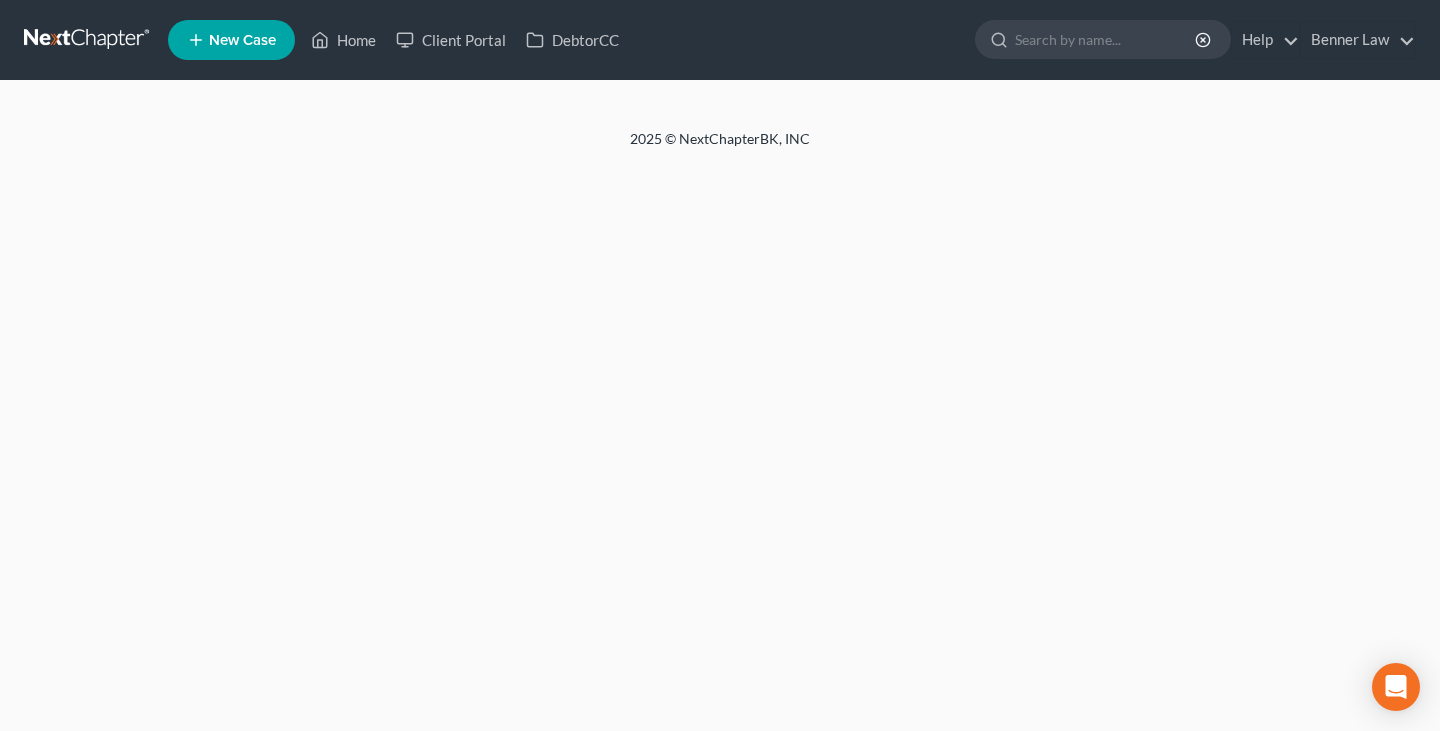 scroll, scrollTop: 0, scrollLeft: 0, axis: both 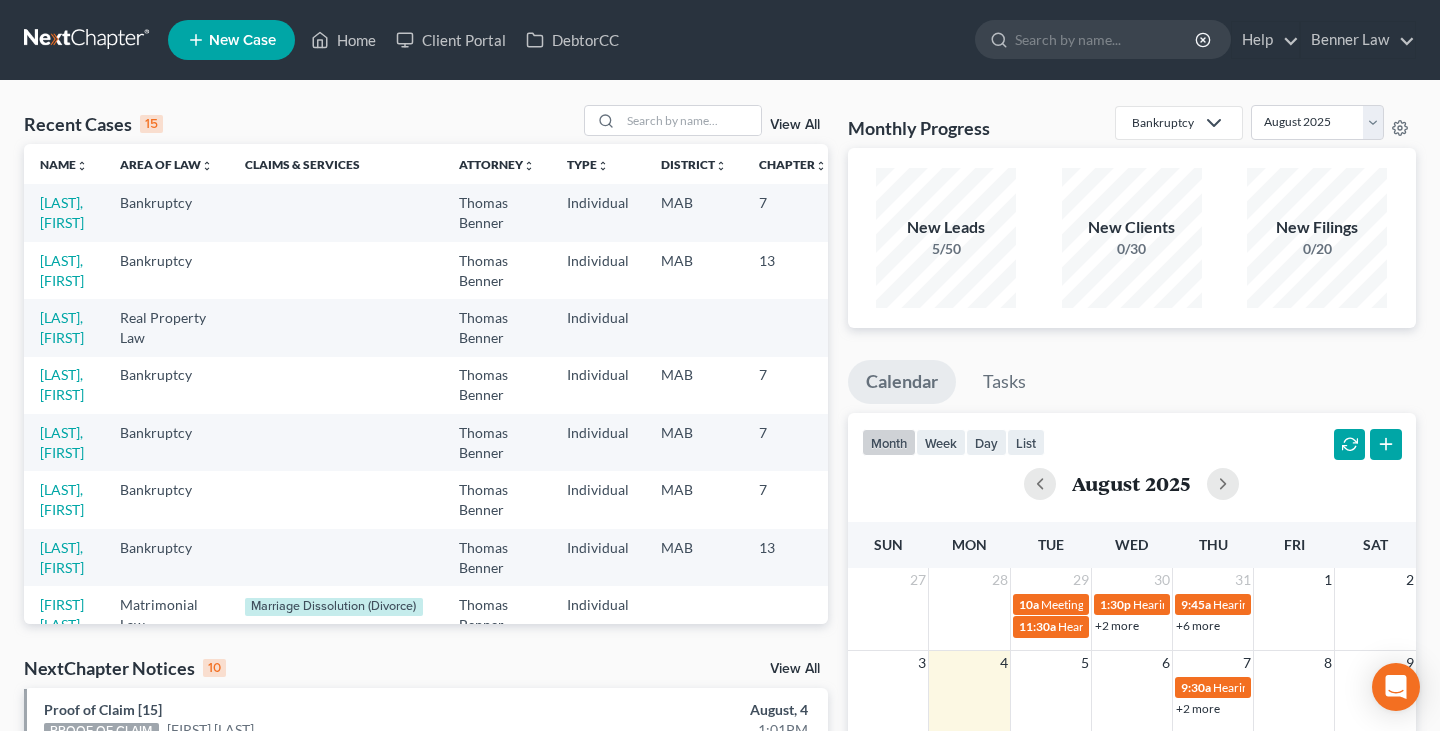 click on "New Case Home Client Portal DebtorCC         - No Result - See all results Or Press Enter... Help Help Center Webinars Training Videos What's new Benner Law Benner Law jbenner@tbennerlaw.com My Account Settings Plan + Billing Account Add-Ons Upgrade to Whoa Log out" at bounding box center [792, 40] 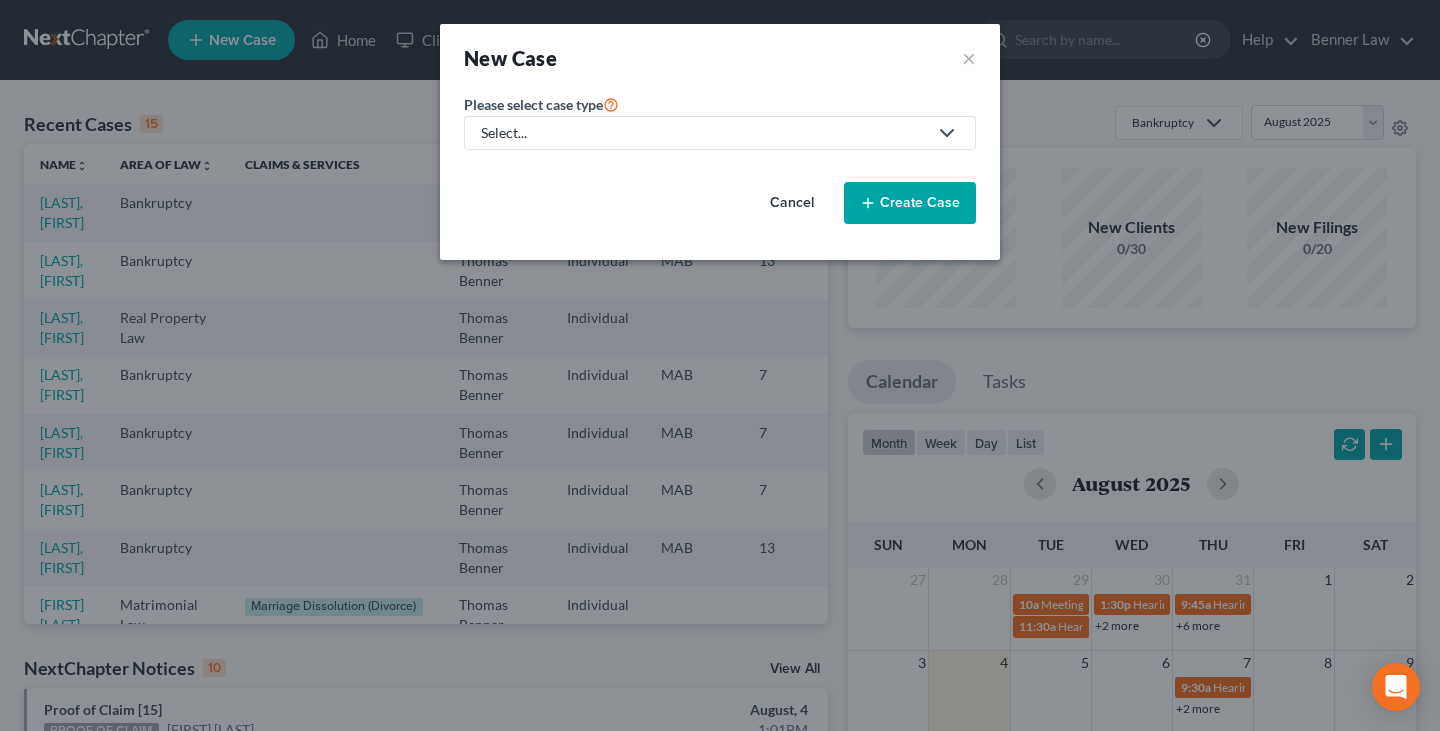 click on "Select..." at bounding box center (704, 133) 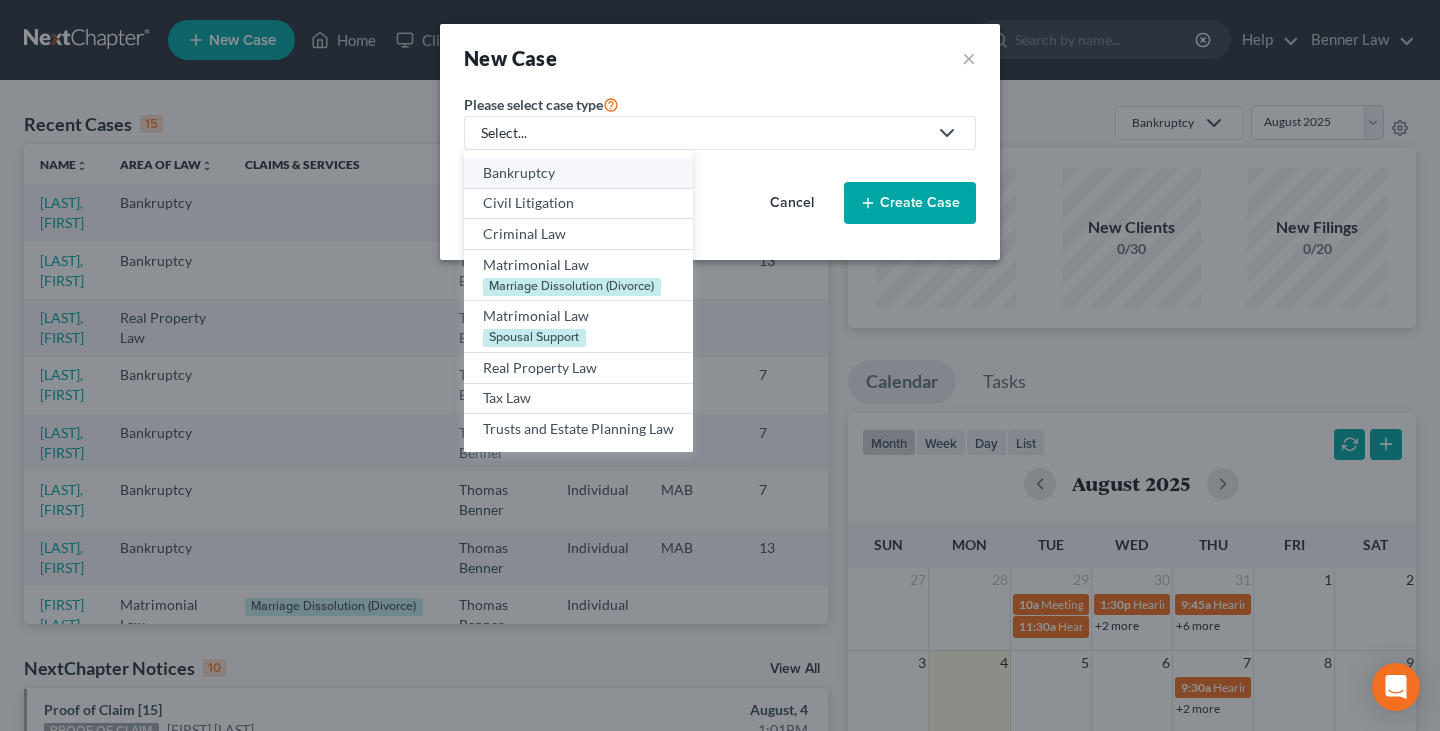 click on "Bankruptcy" at bounding box center [578, 173] 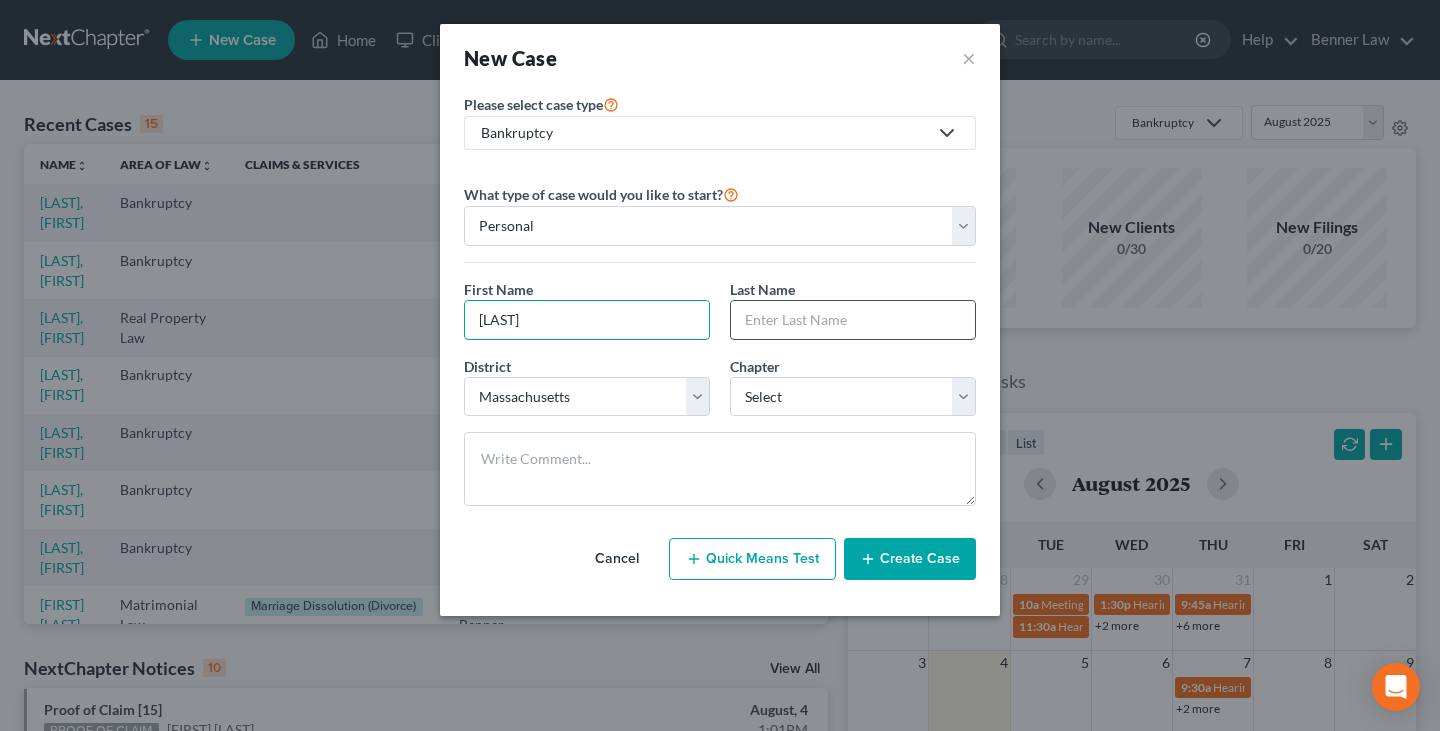 type on "Obed" 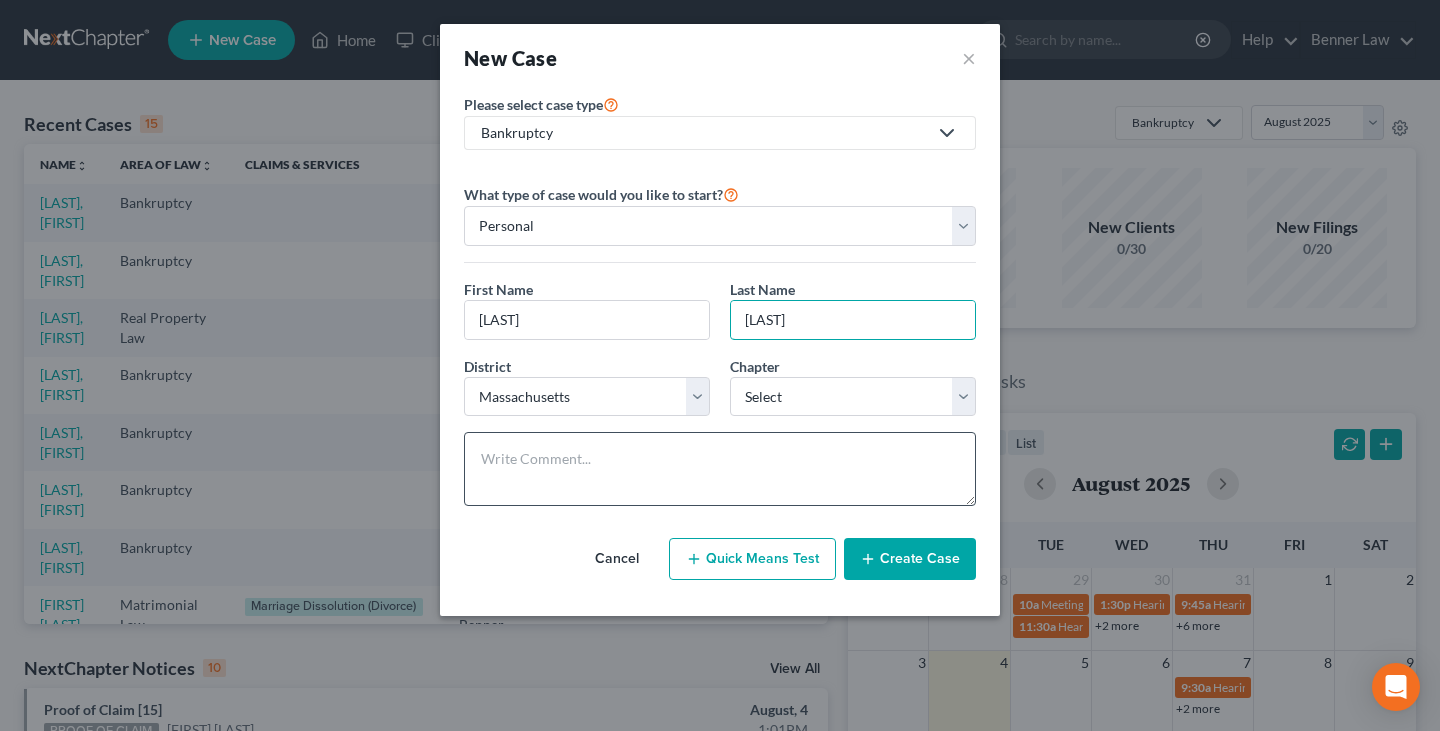 type on "Francois" 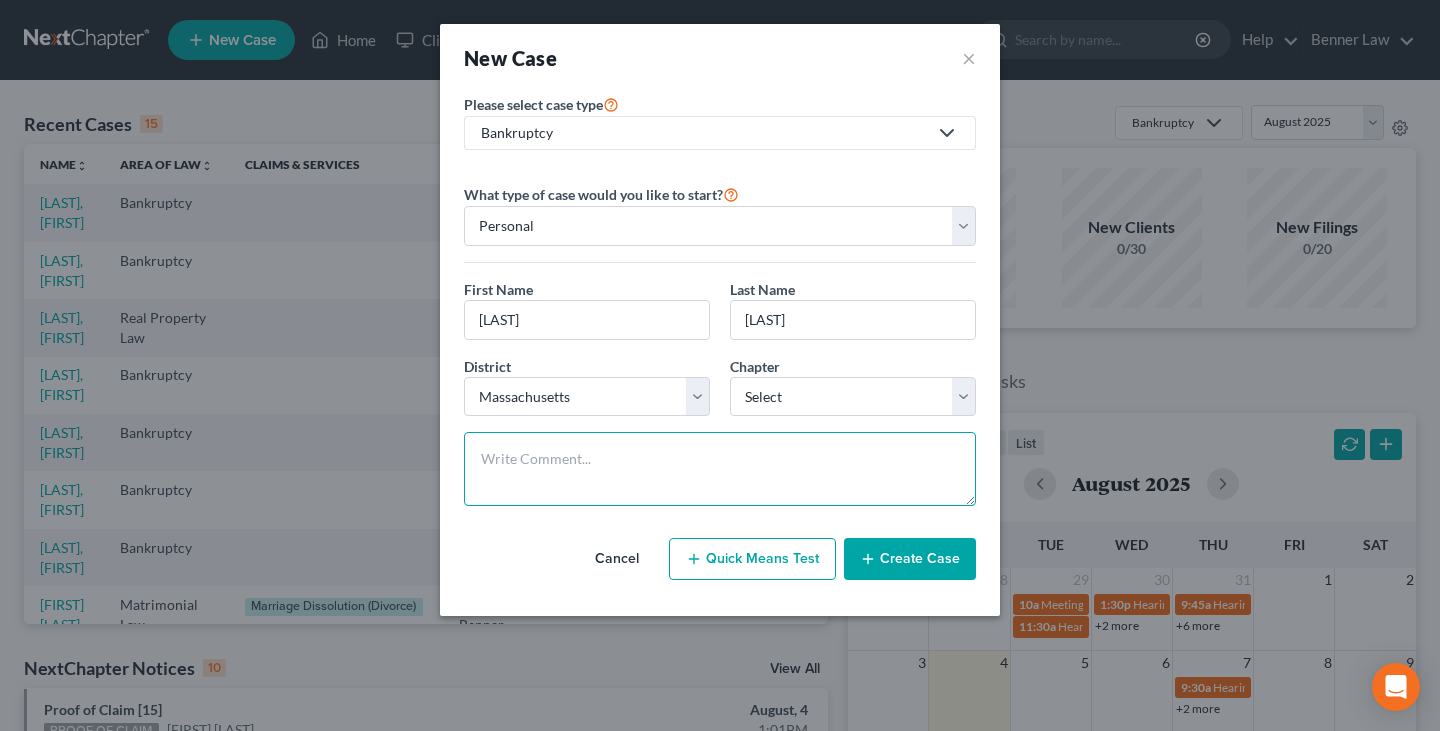 click at bounding box center [720, 469] 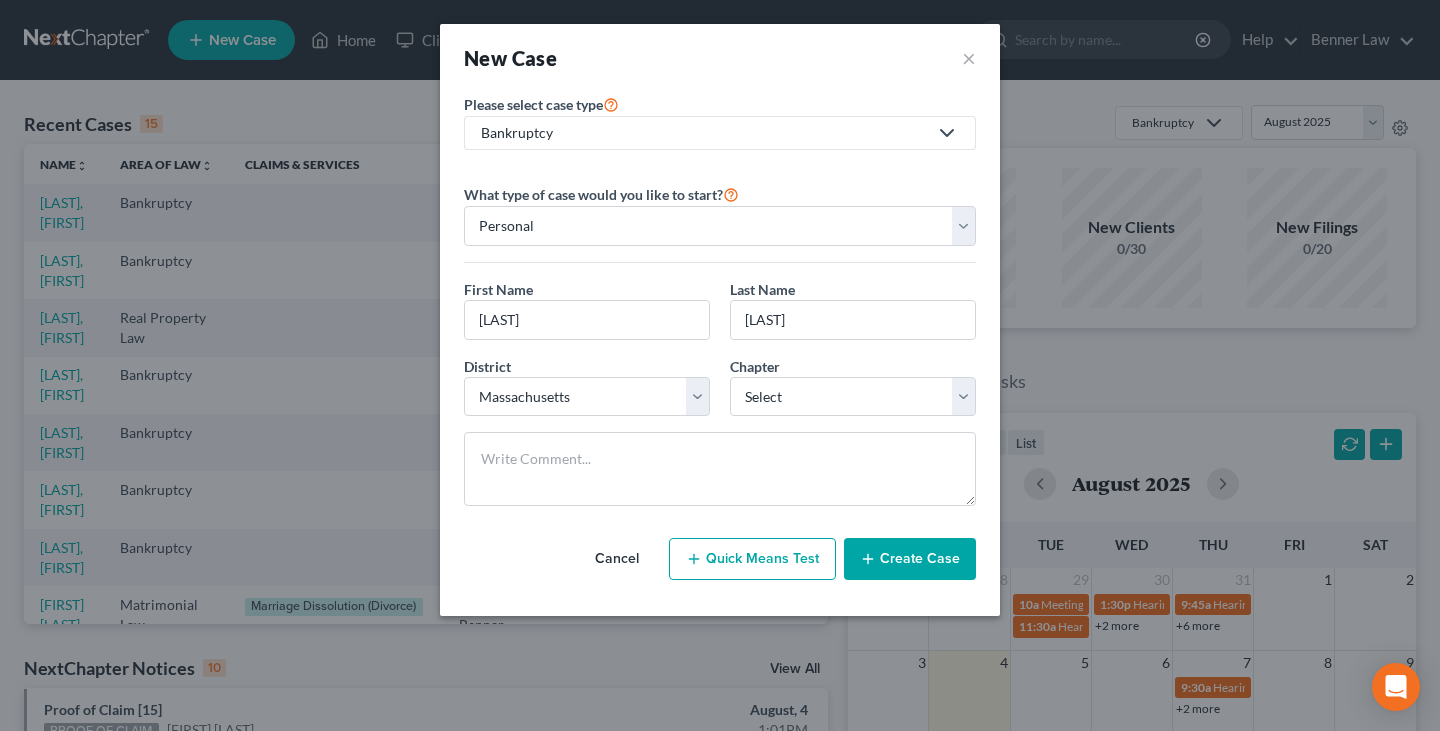 click on "Create Case" at bounding box center [910, 559] 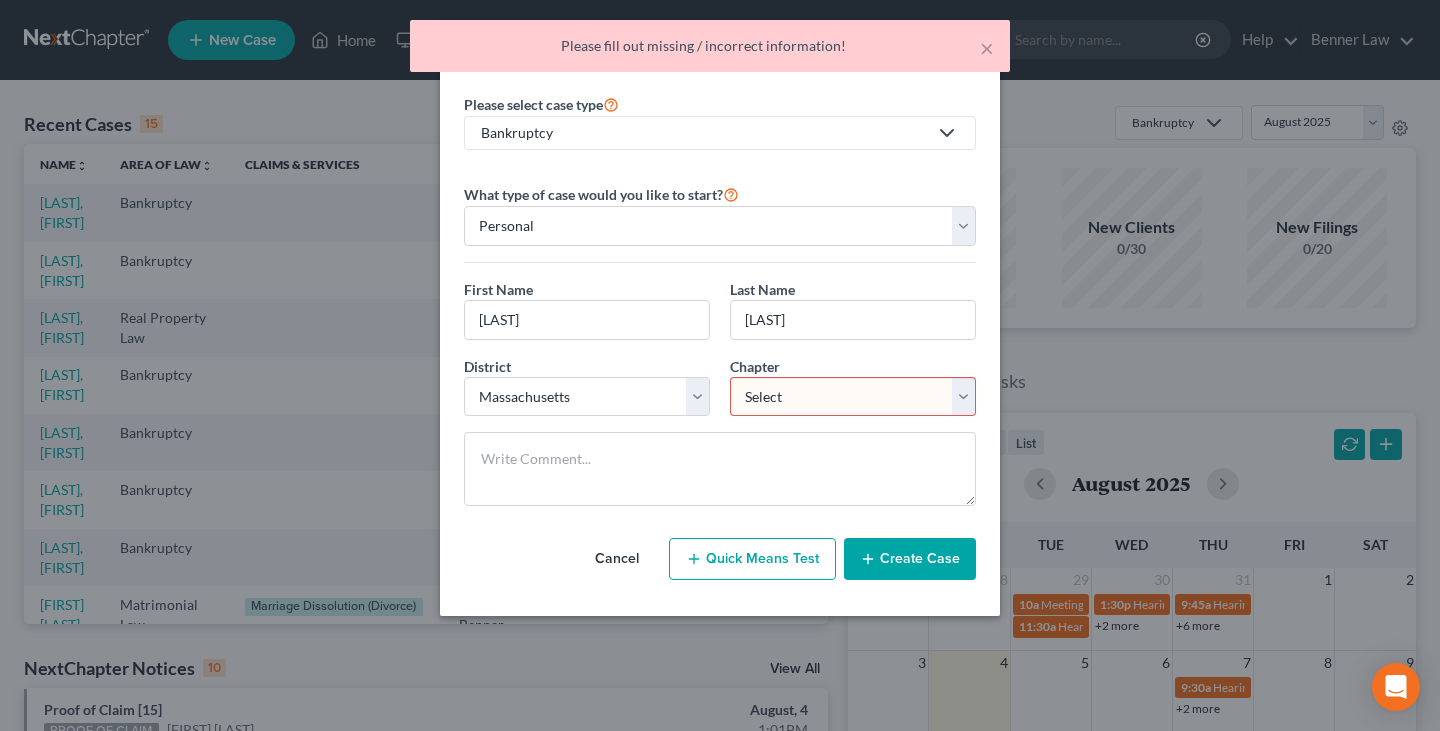 click on "What type of case would you like to start?  Personal Business" at bounding box center [720, 222] 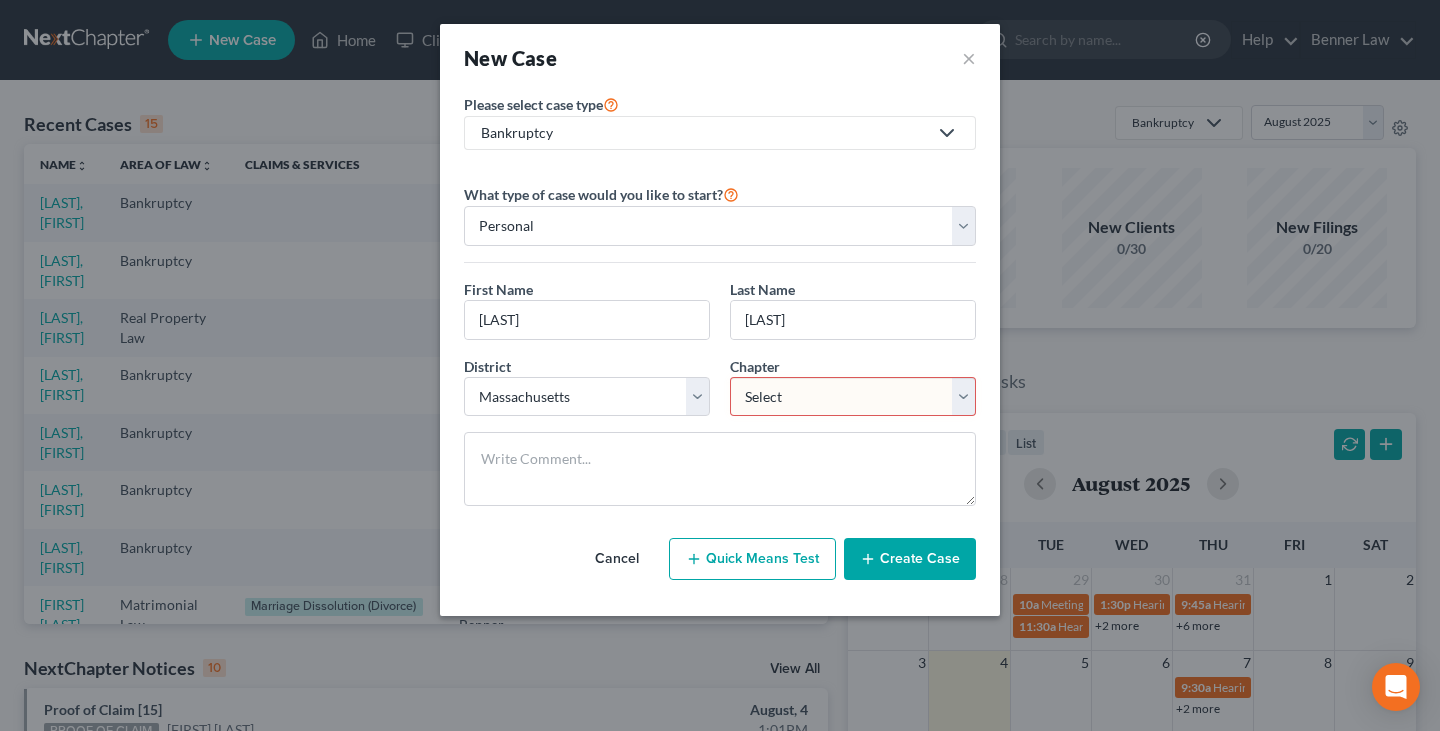 select on "0" 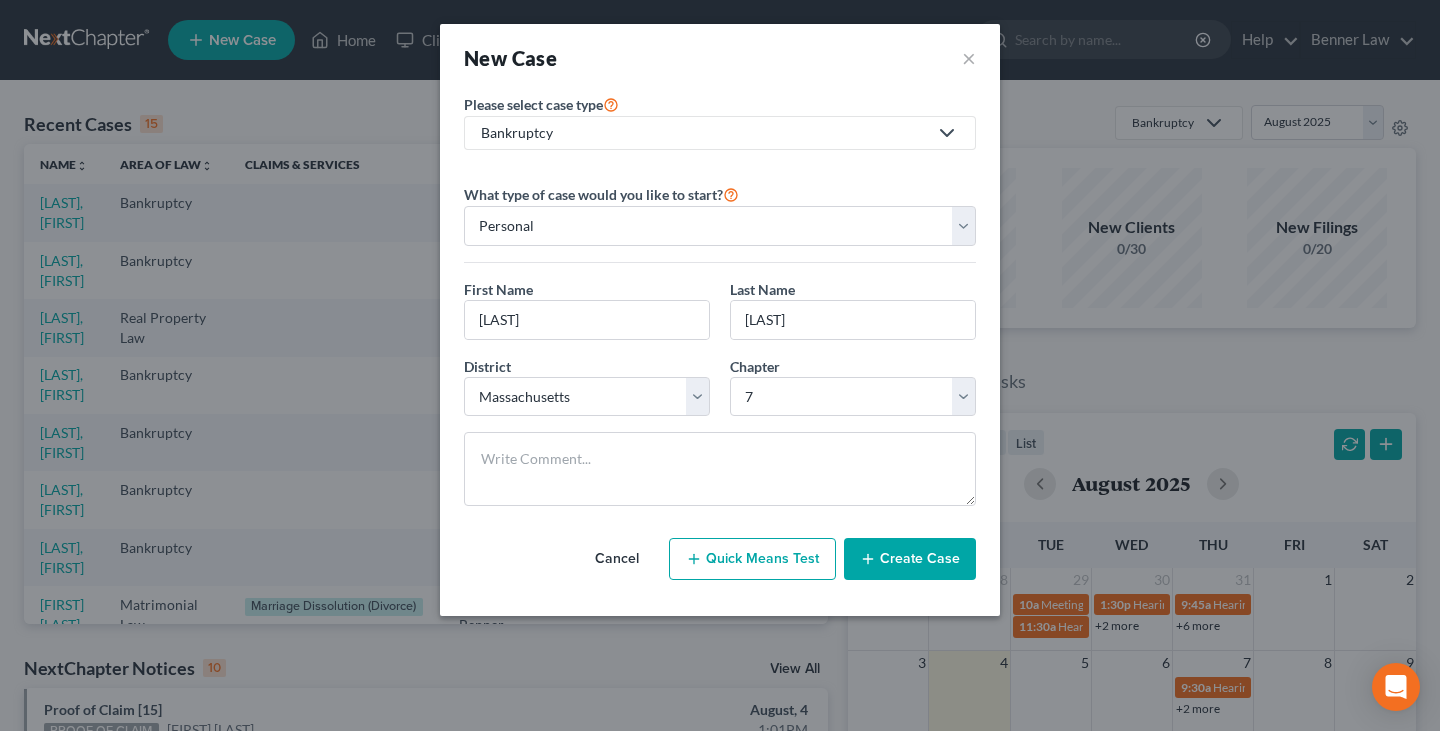 click on "Create Case" at bounding box center (910, 559) 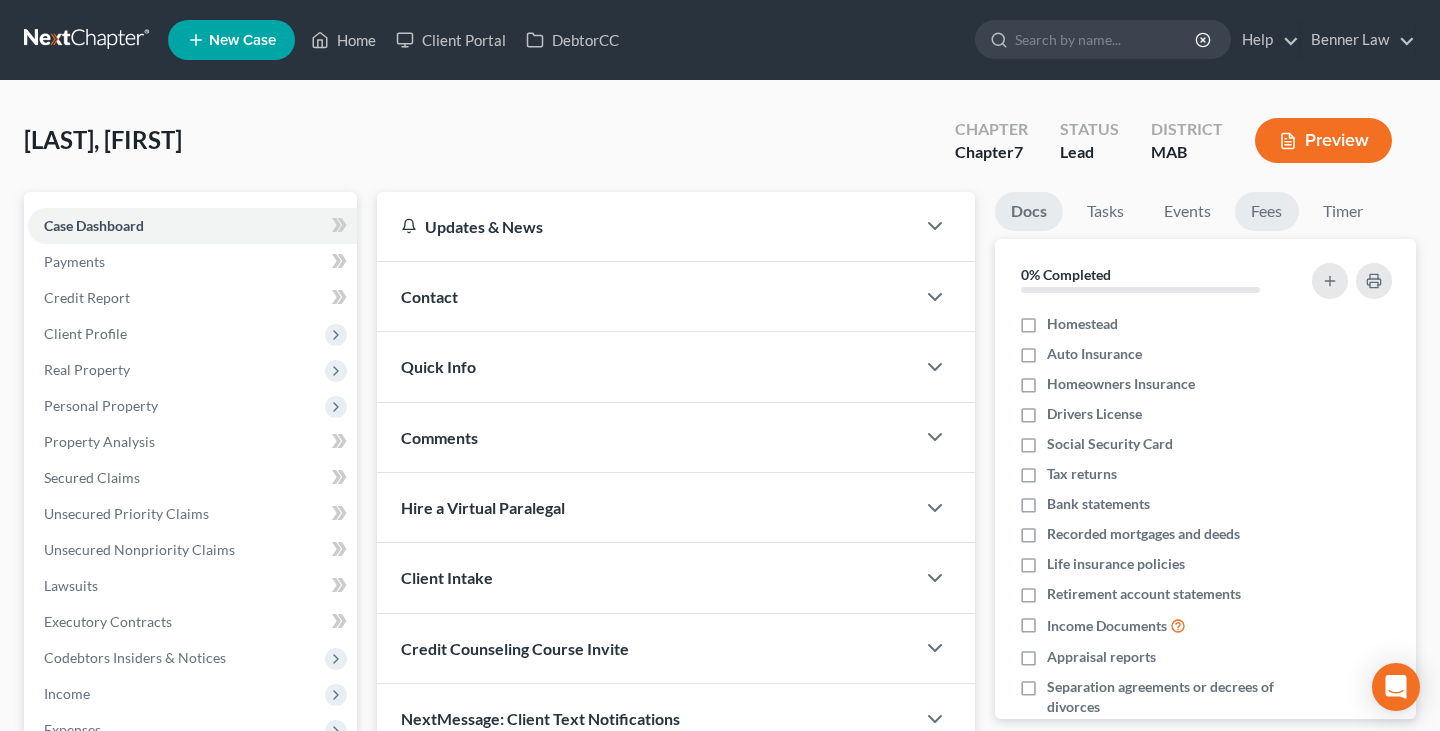 click on "Fees" at bounding box center (1267, 211) 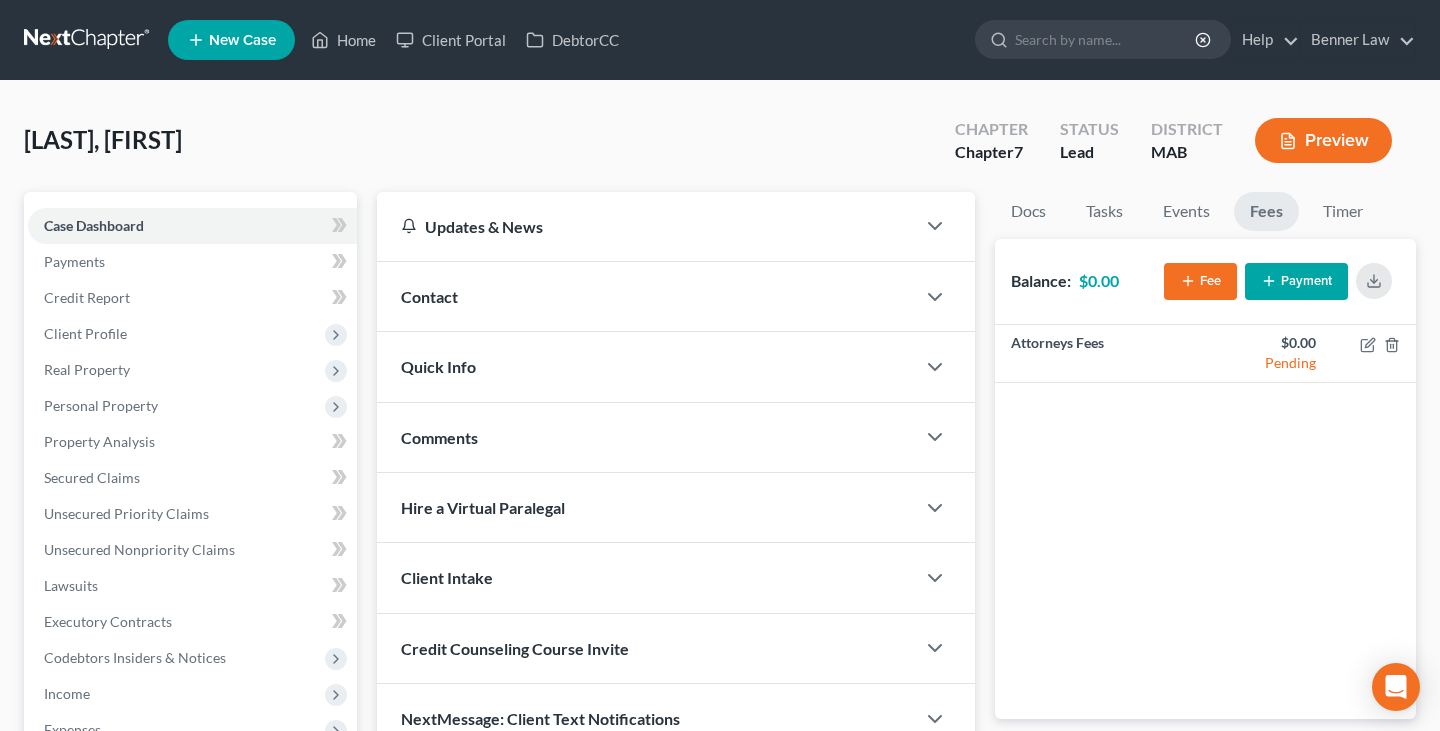 click on "Payment" at bounding box center (1296, 281) 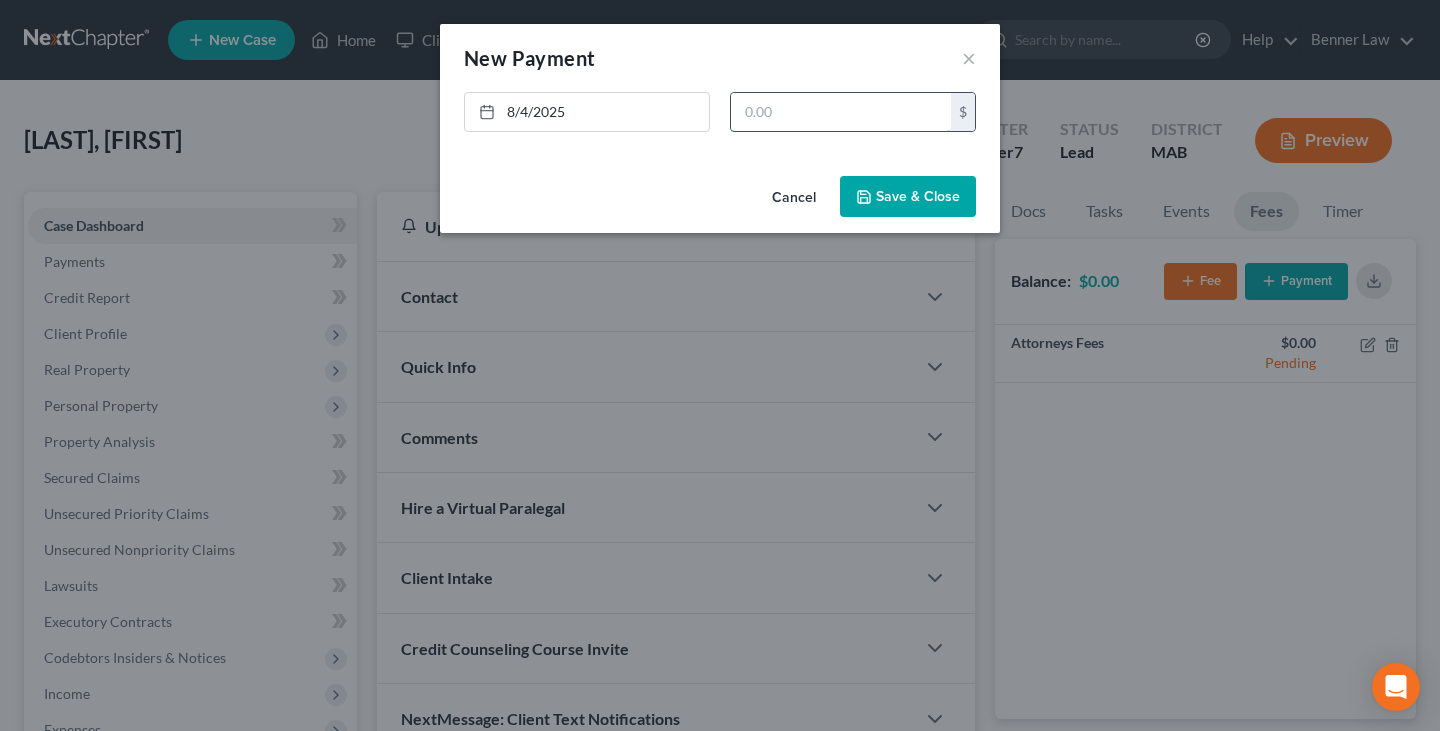 click at bounding box center (841, 112) 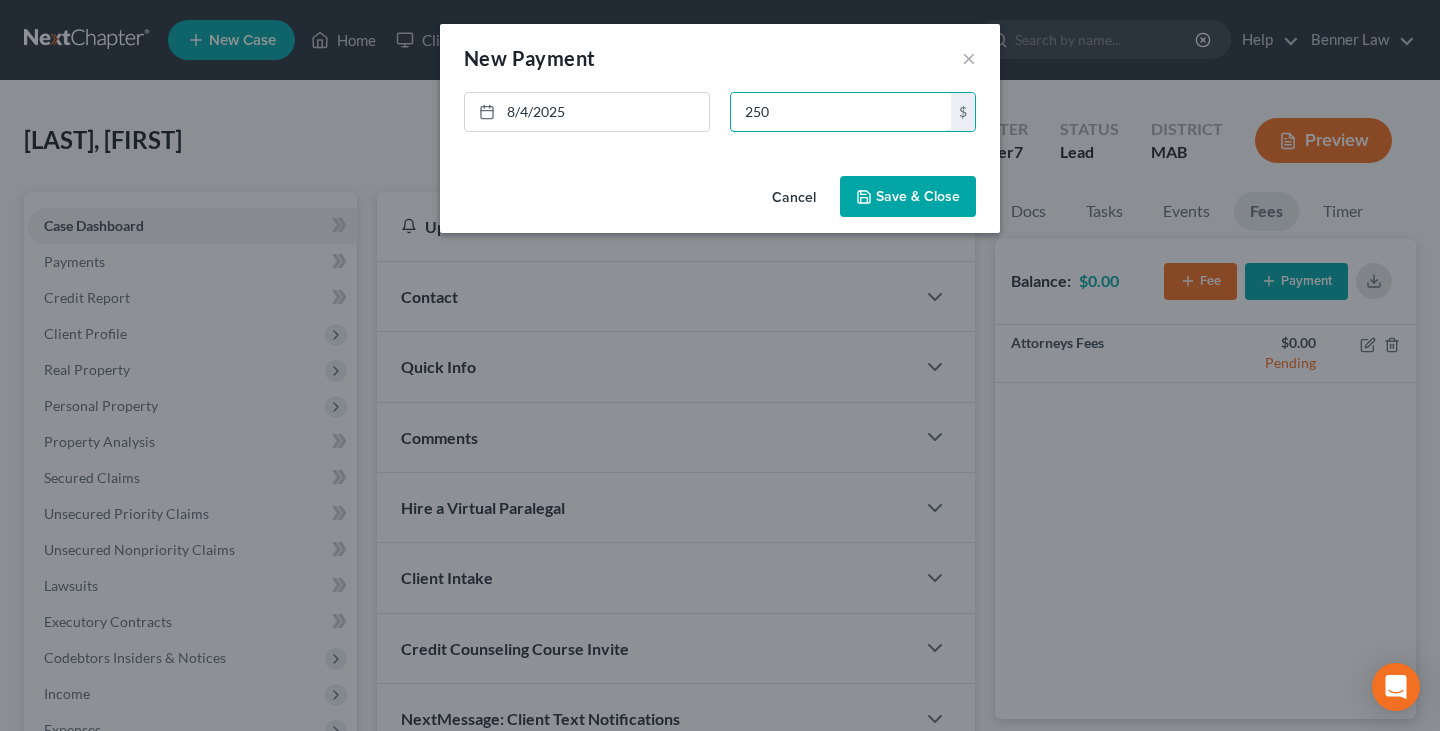 type on "250" 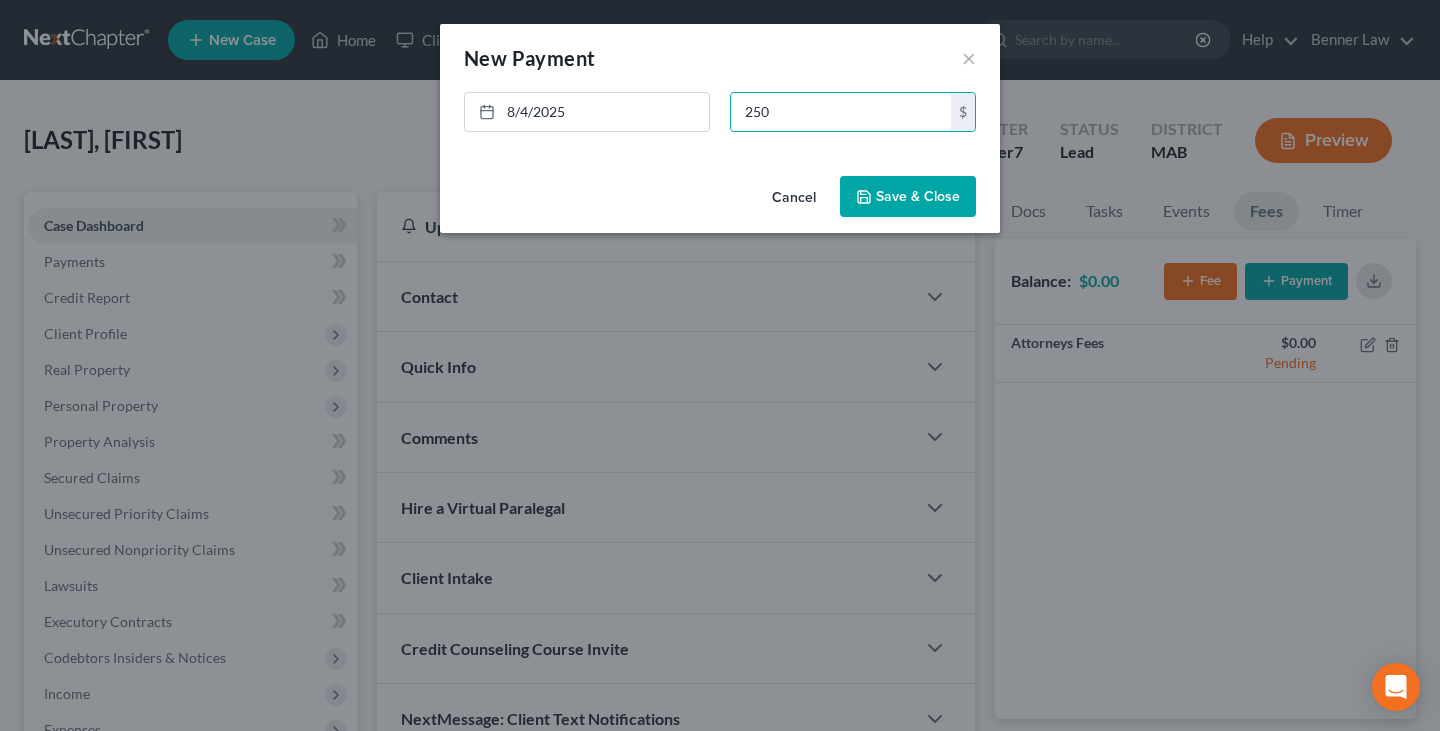 click on "Save & Close" at bounding box center [908, 197] 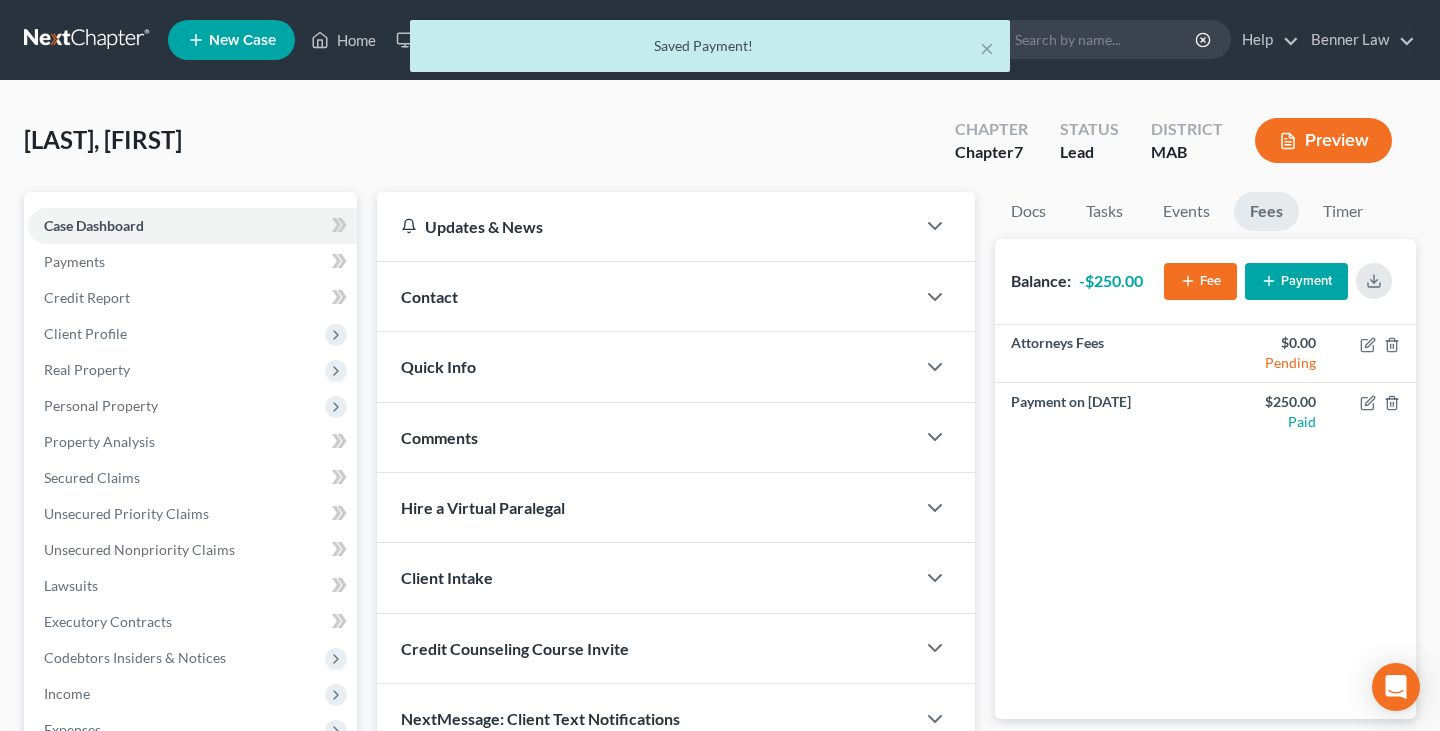 click on "Attorneys Fees $0.00 Pending Payment on Aug 4, 2025 $250.00 Paid" at bounding box center (1205, 522) 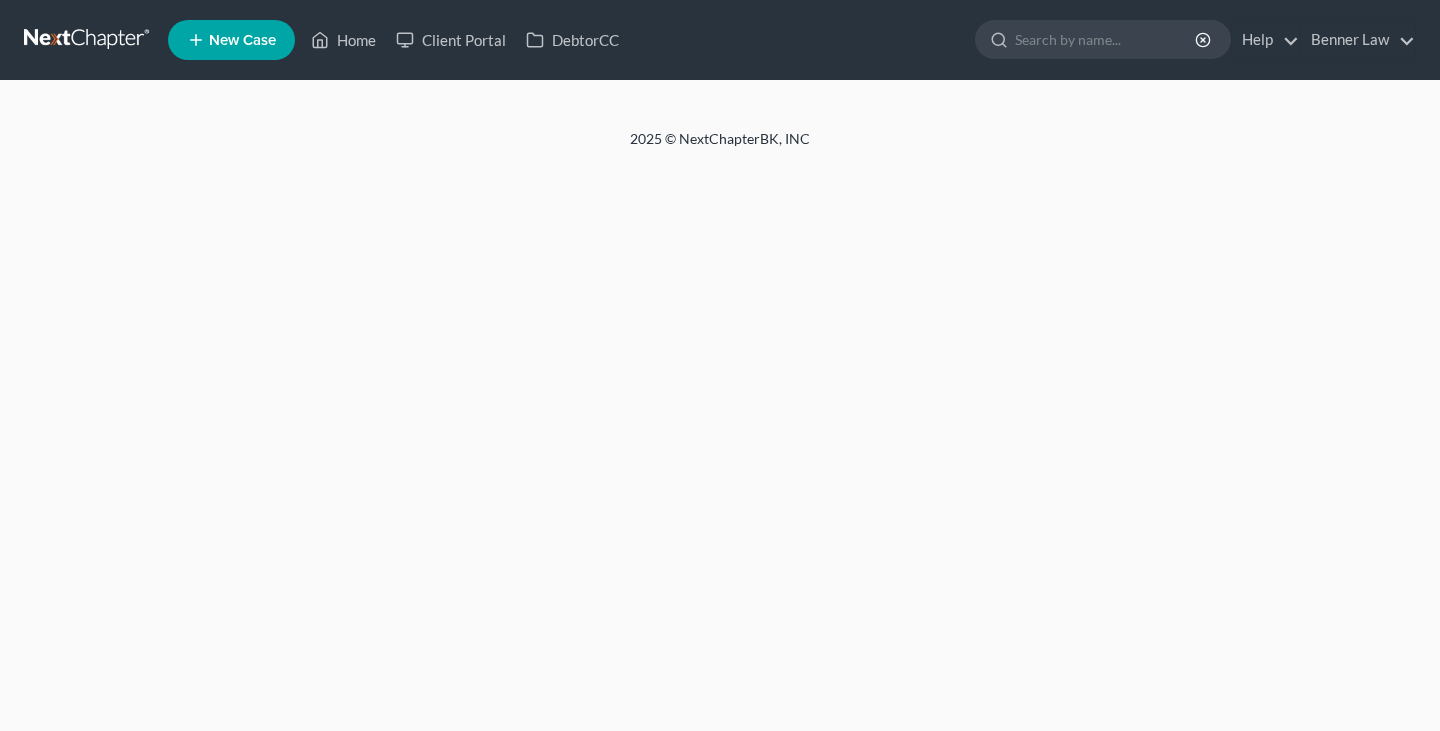scroll, scrollTop: 0, scrollLeft: 0, axis: both 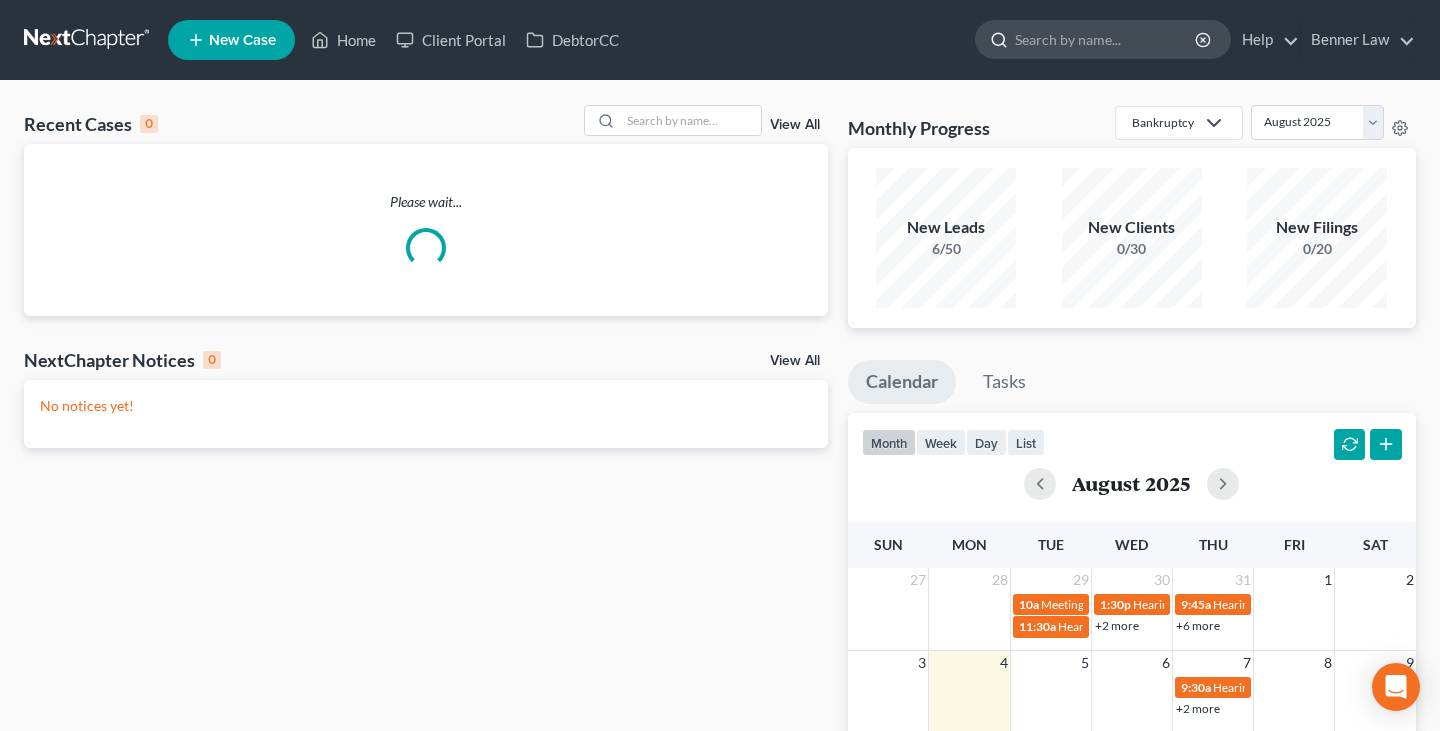 click at bounding box center [1106, 39] 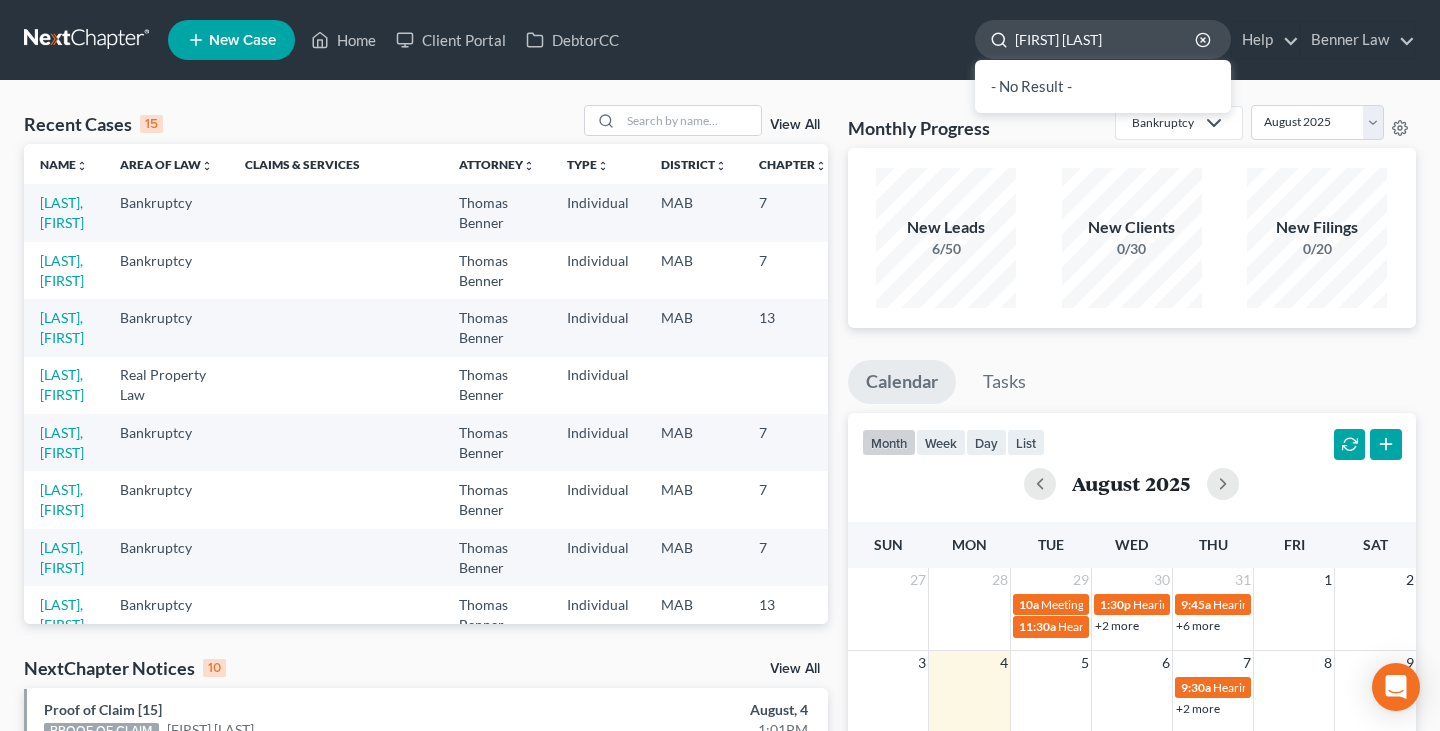 type on "mark" 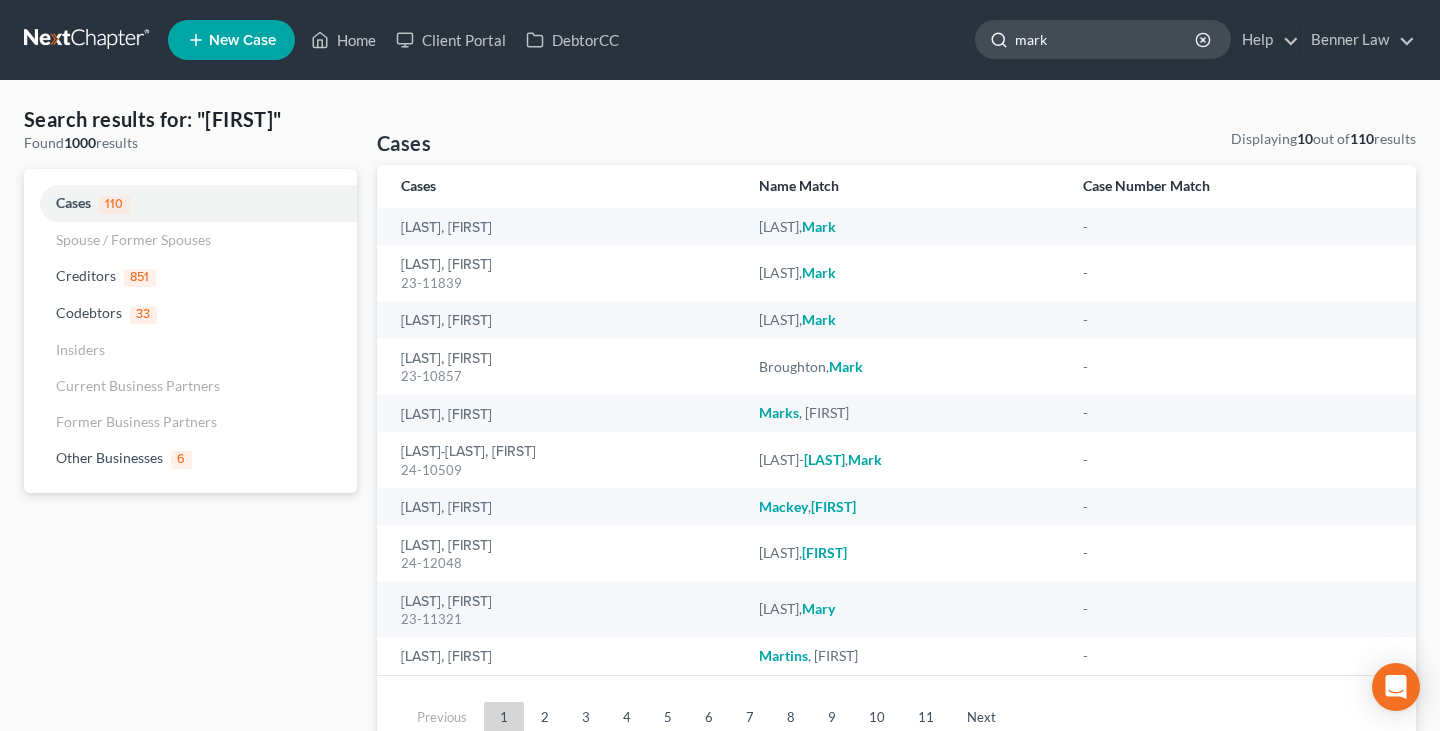 click on "mark" 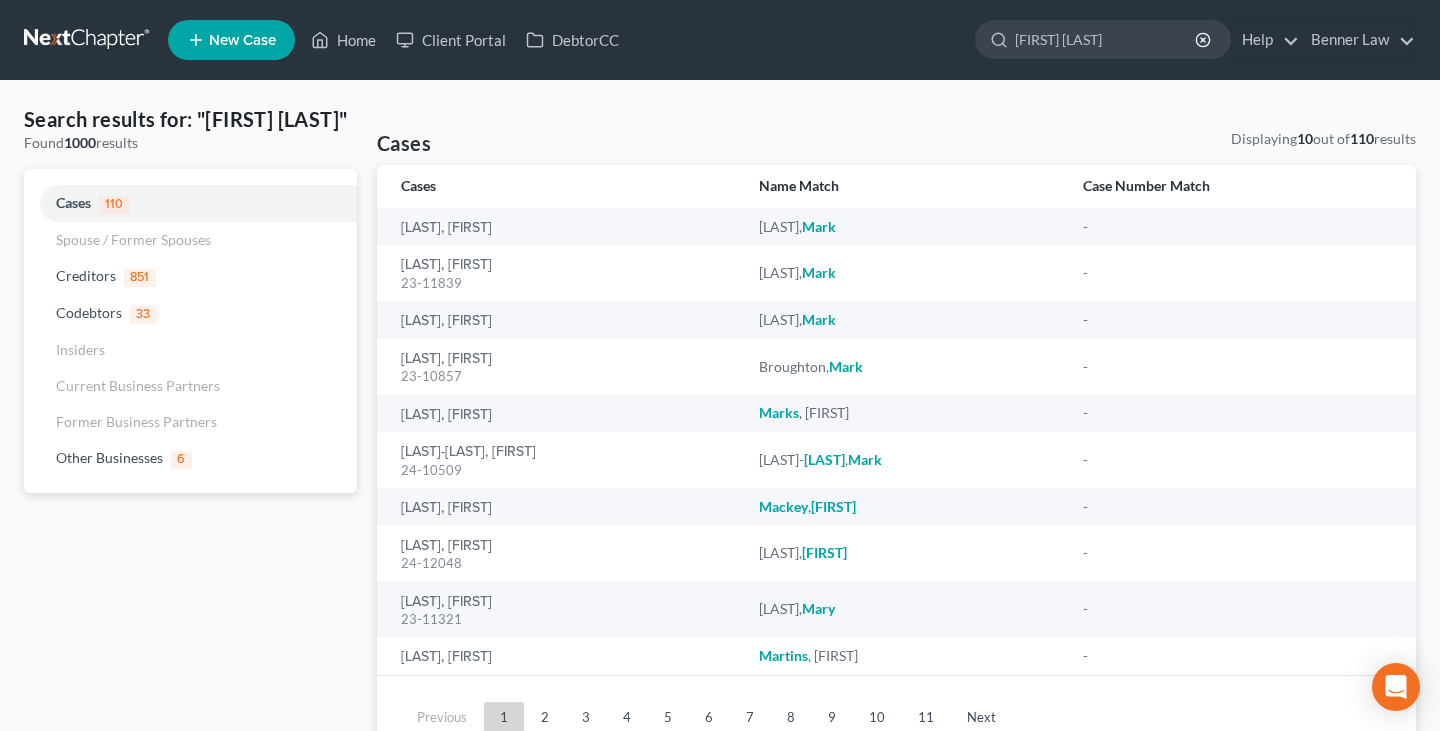 type on "[FIRST] [LAST]" 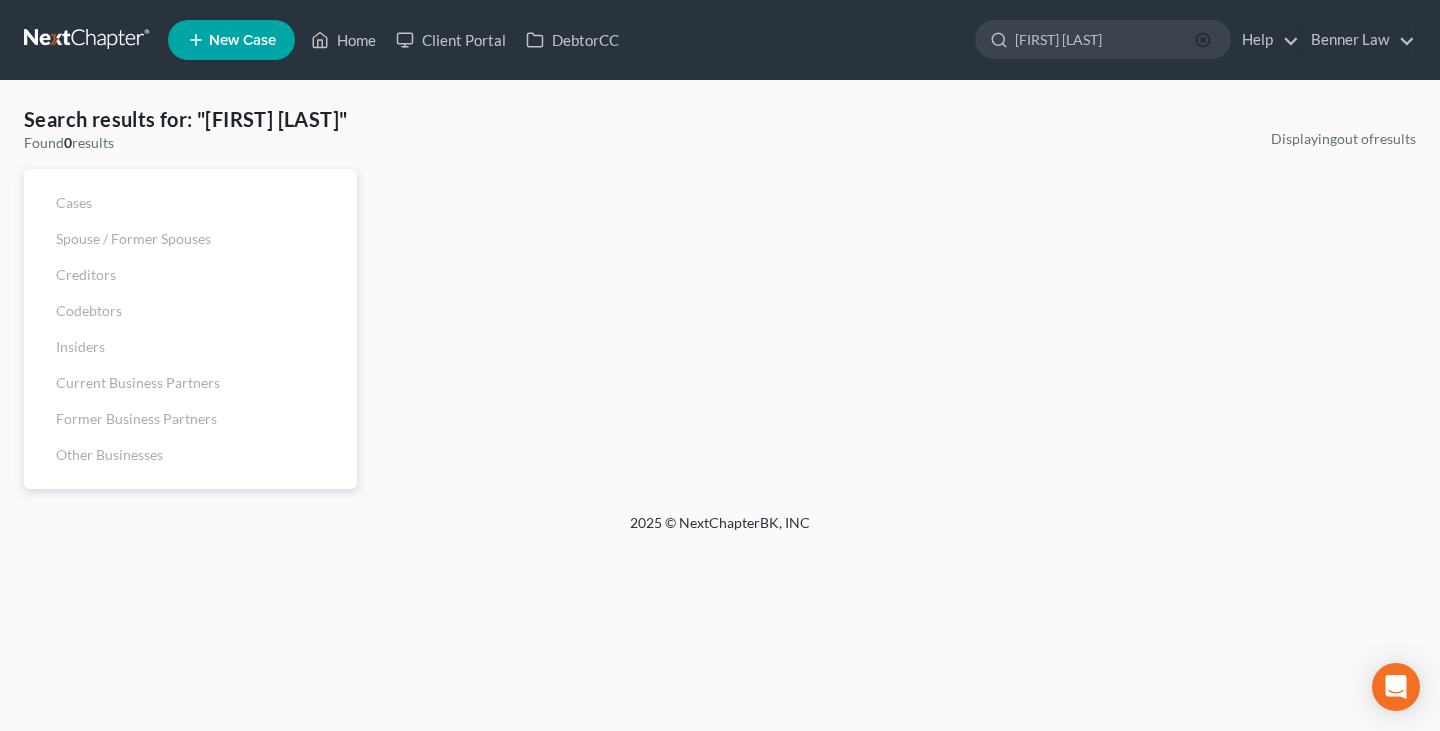 click 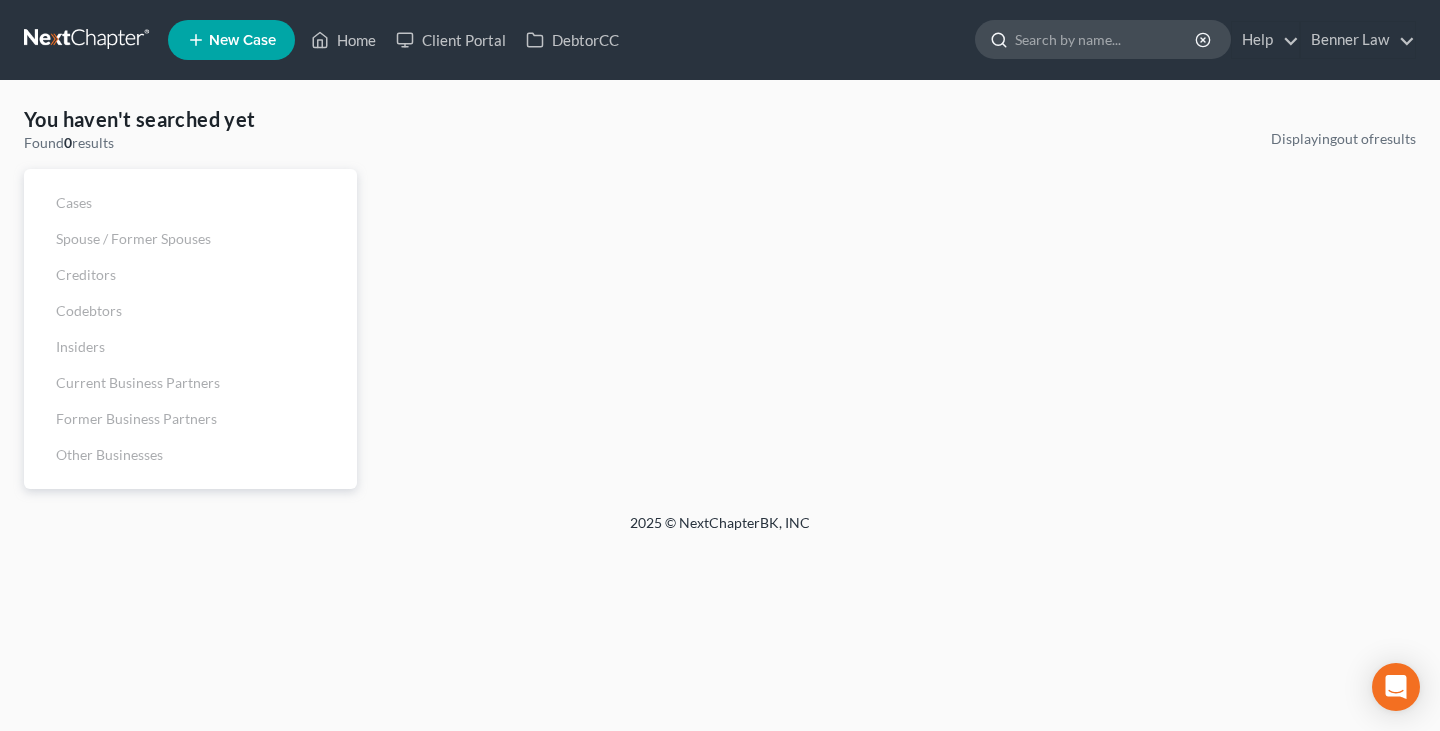 click 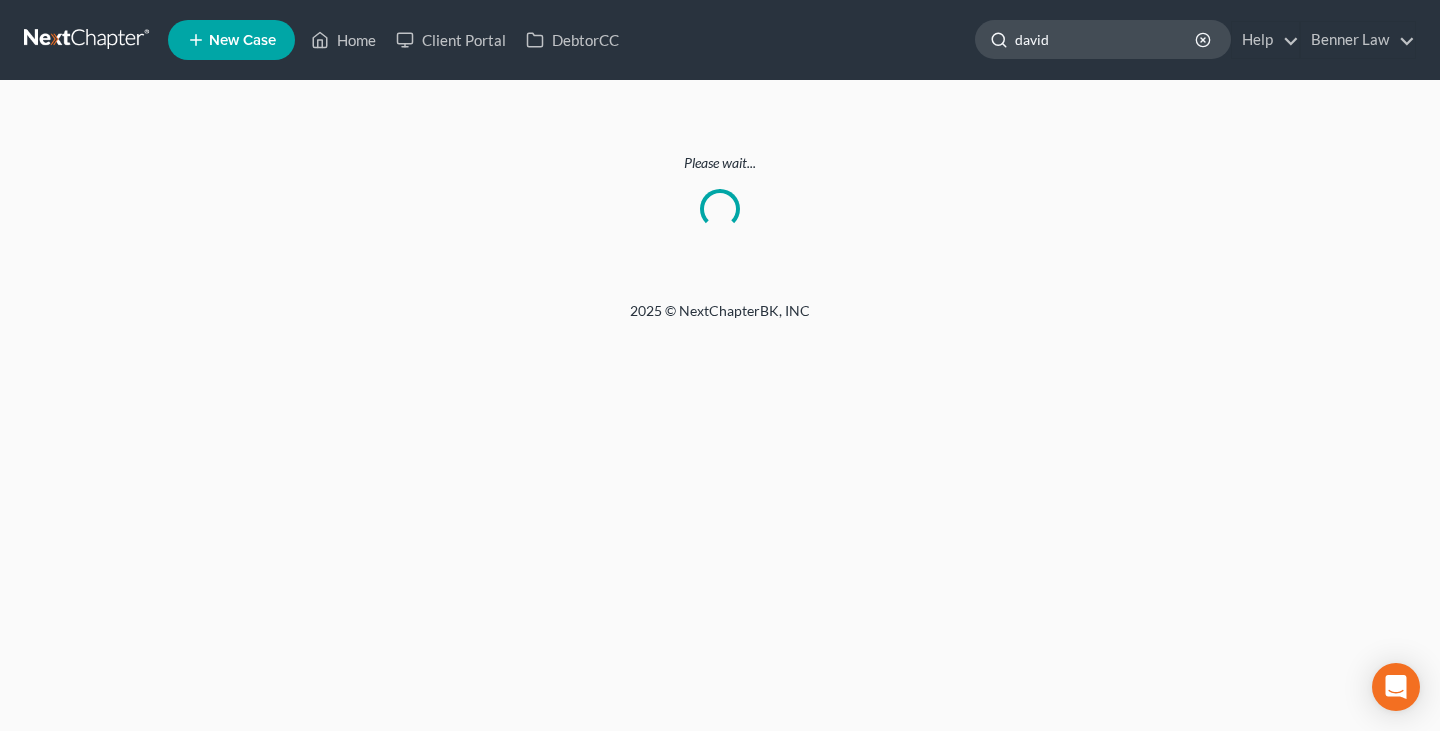type on "David" 